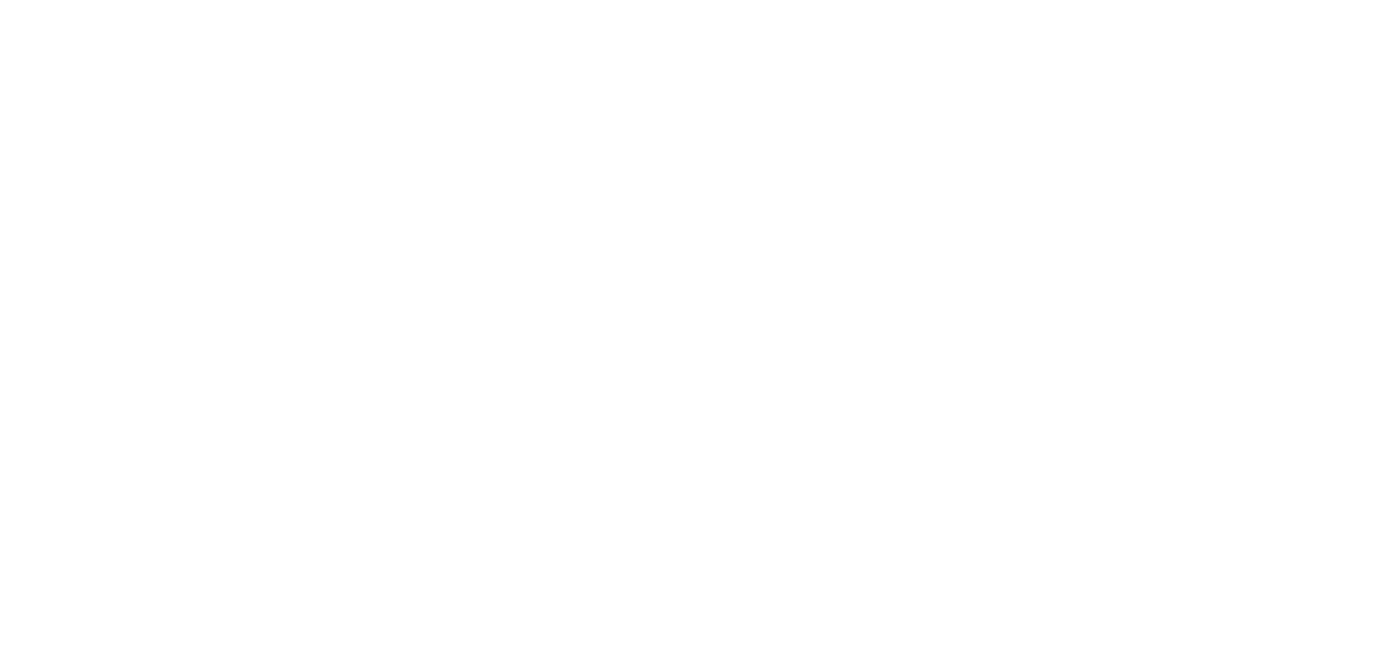 scroll, scrollTop: 0, scrollLeft: 0, axis: both 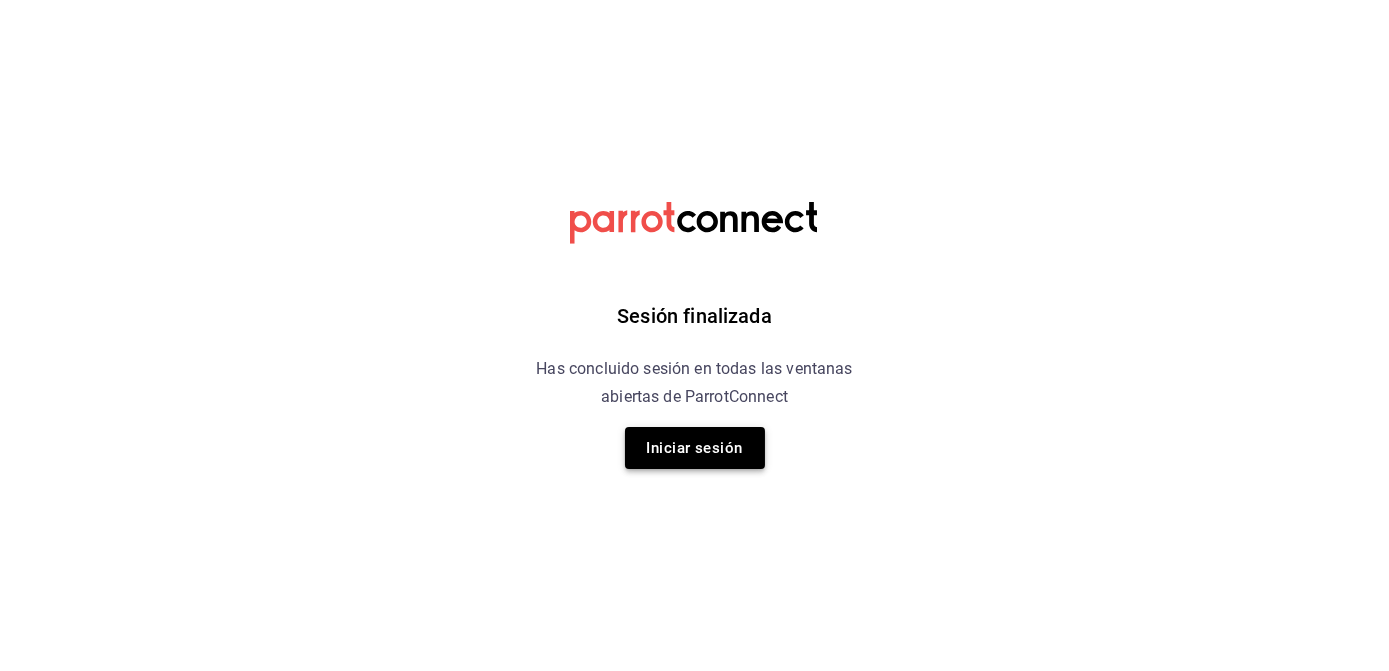 click on "Iniciar sesión" at bounding box center (695, 448) 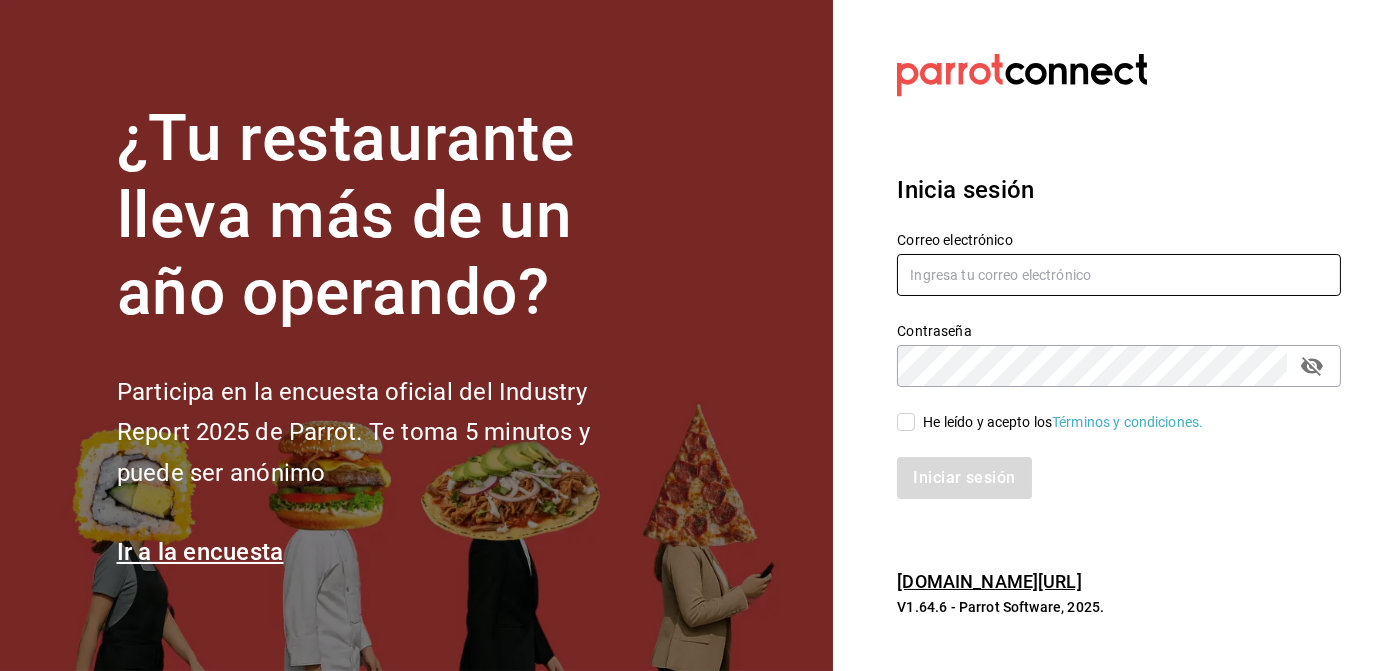 type on "jorge@elminutito.com" 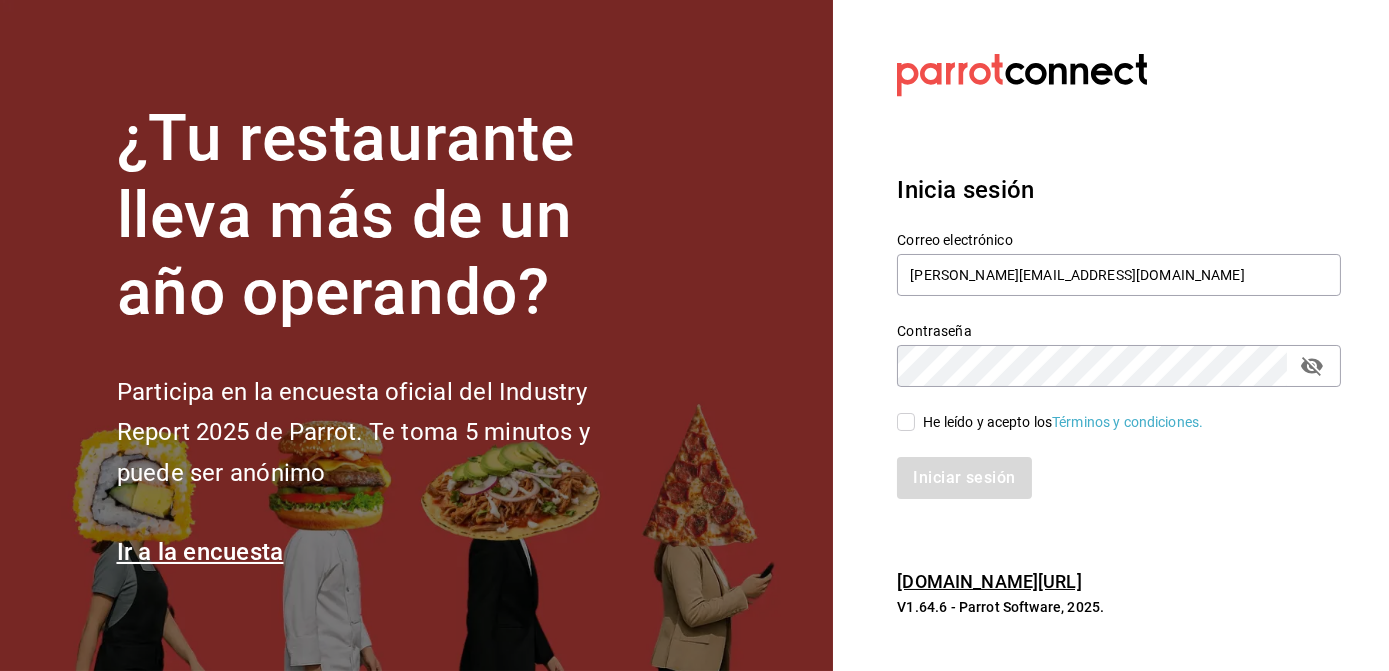 click on "He leído y acepto los  Términos y condiciones." at bounding box center (906, 422) 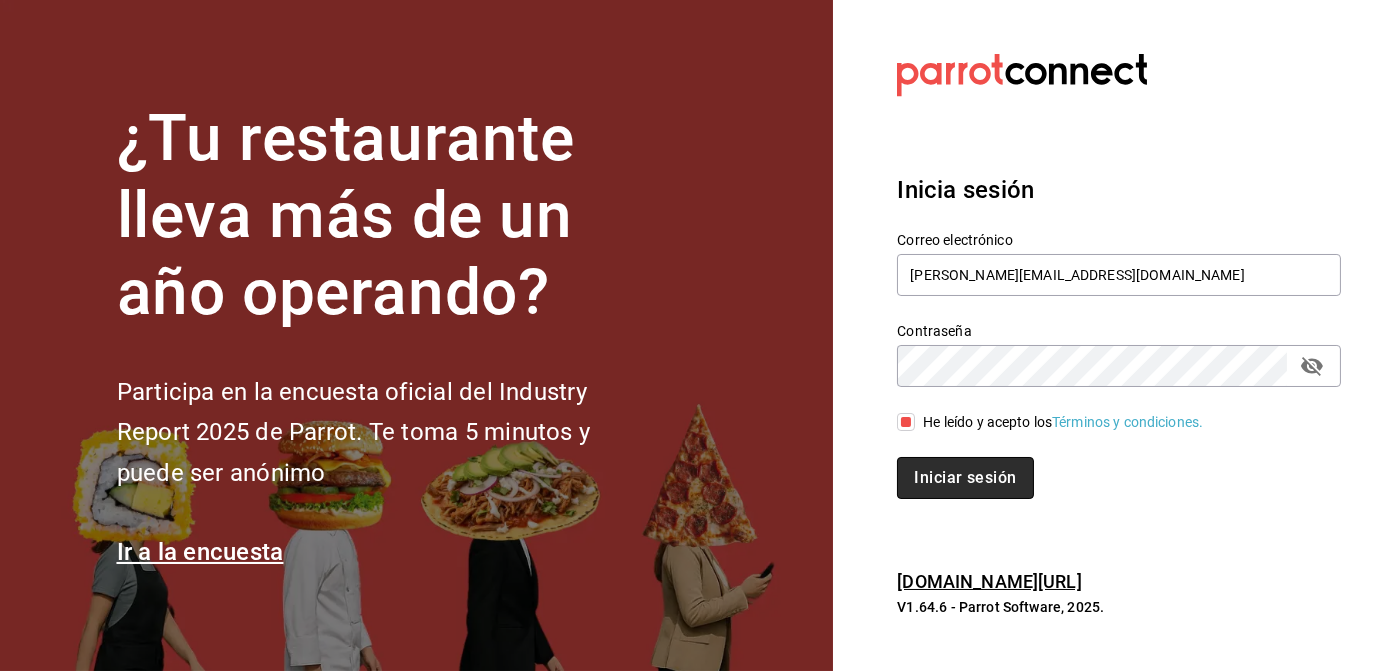 click on "Iniciar sesión" at bounding box center [965, 478] 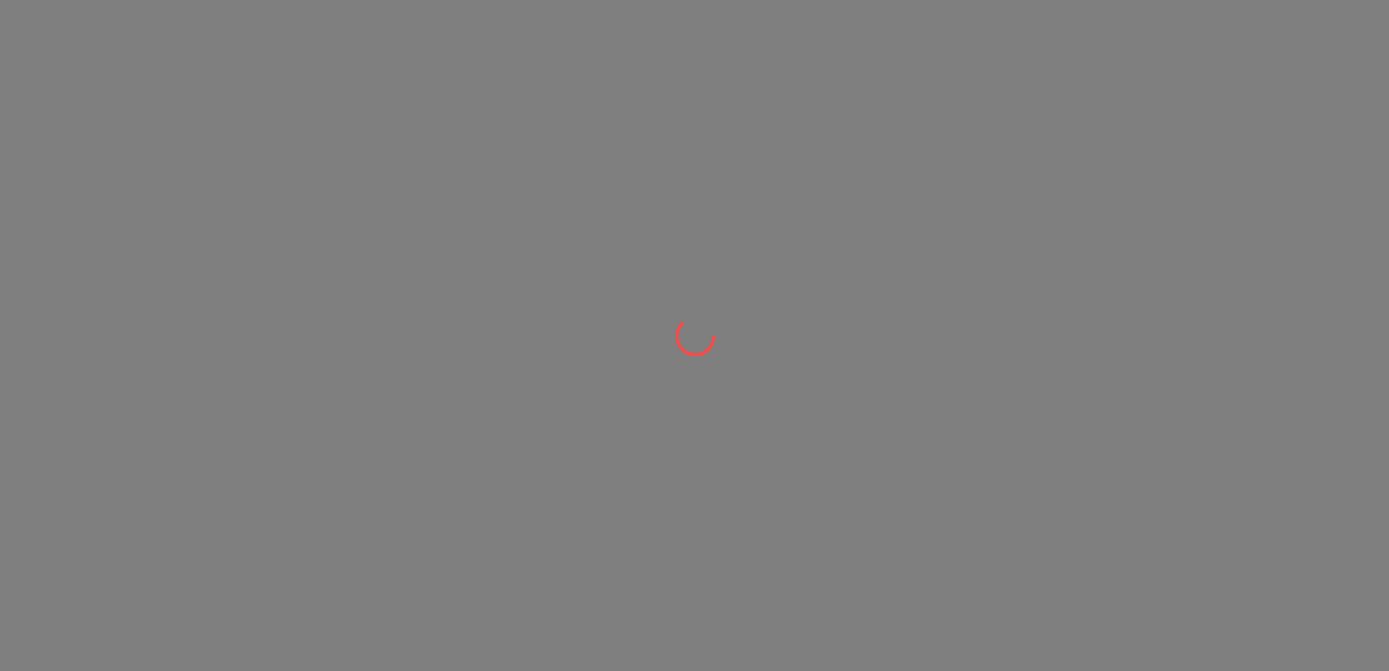 scroll, scrollTop: 0, scrollLeft: 0, axis: both 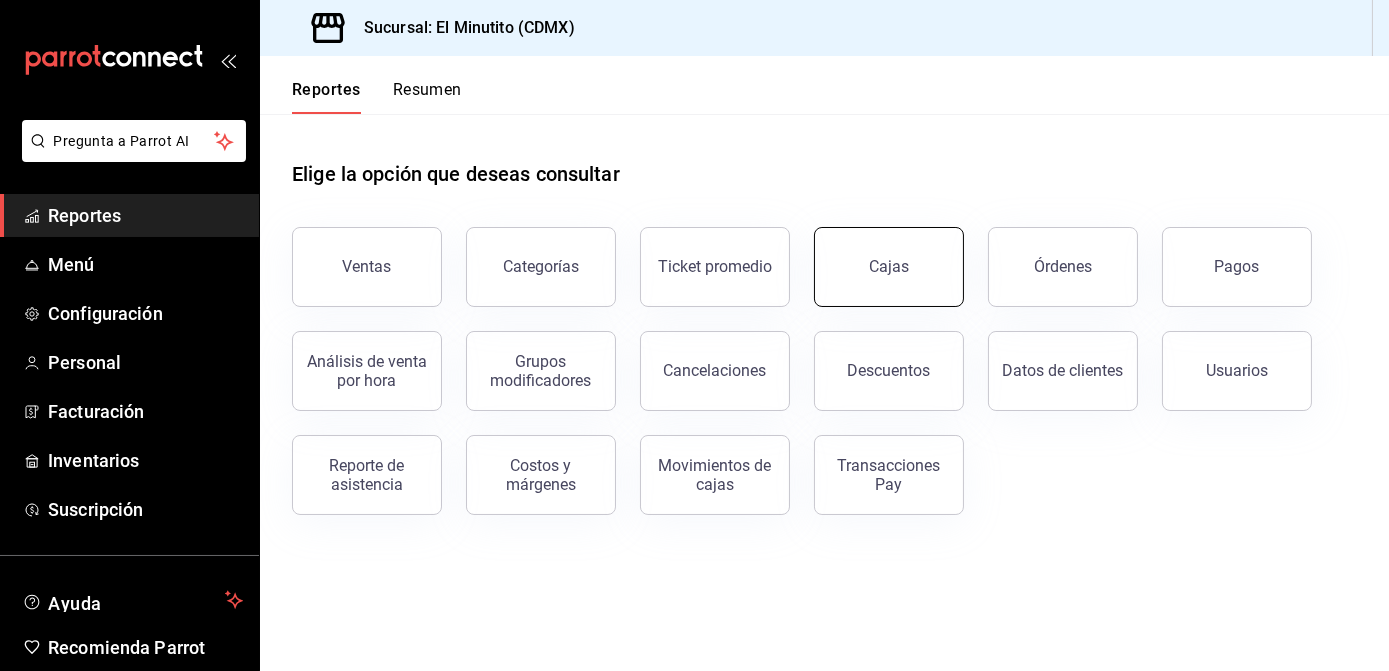 click on "Cajas" at bounding box center (889, 267) 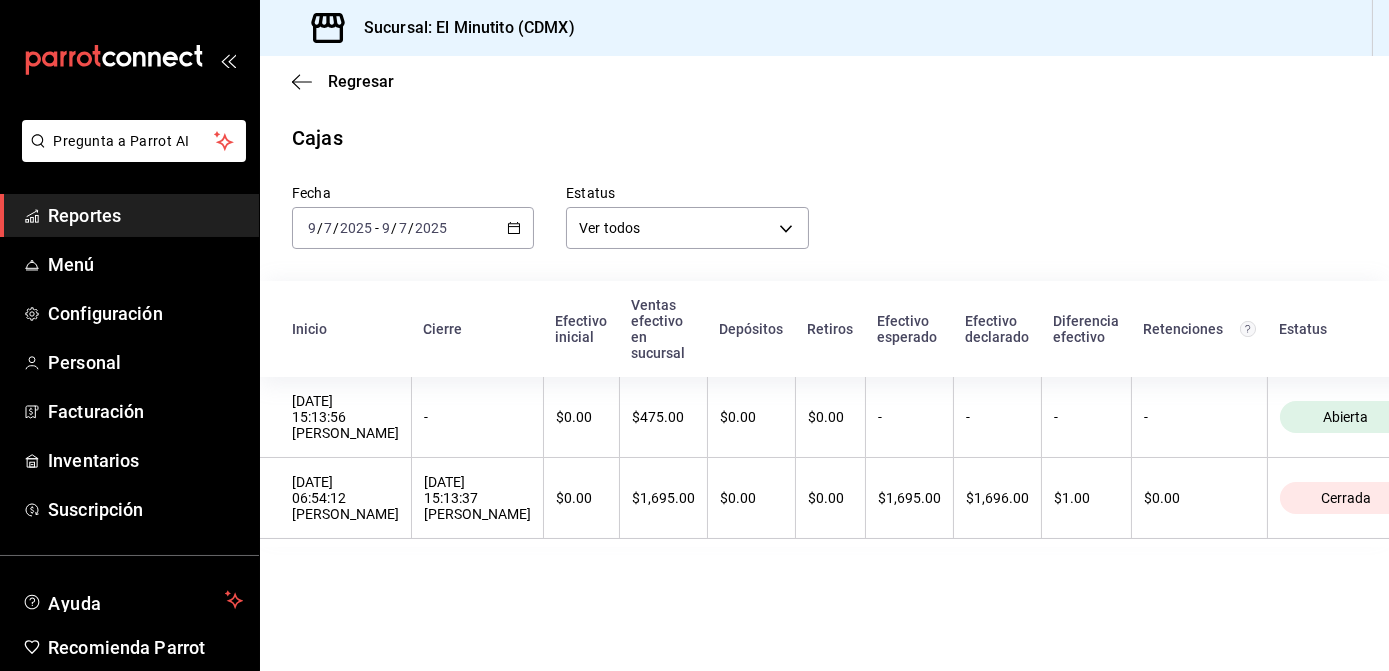 click 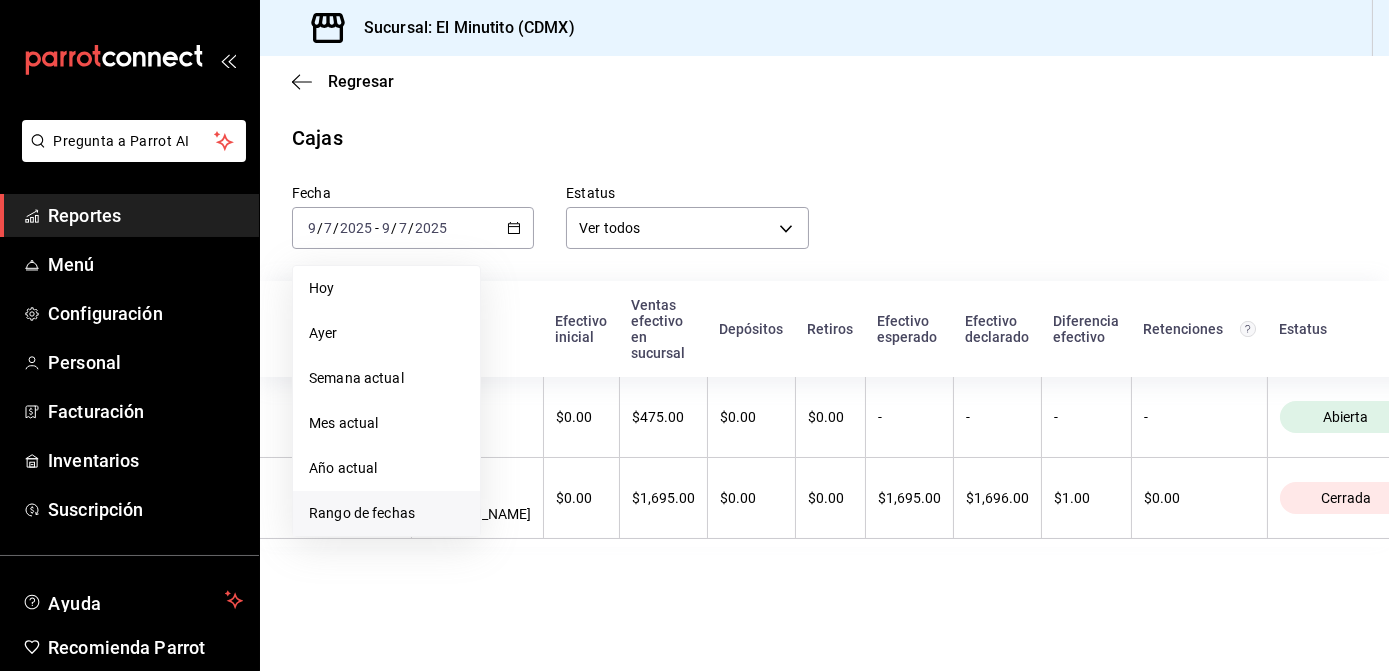 click on "Rango de fechas" at bounding box center [386, 513] 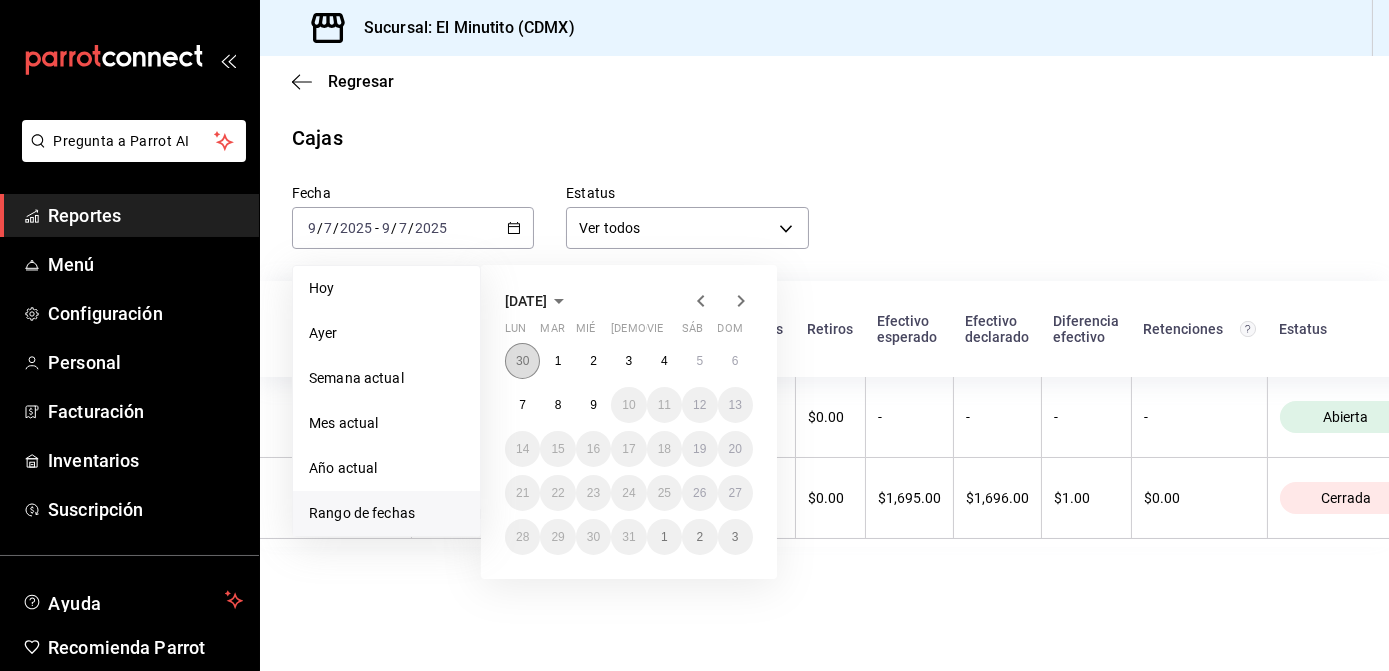 click on "30" at bounding box center [522, 361] 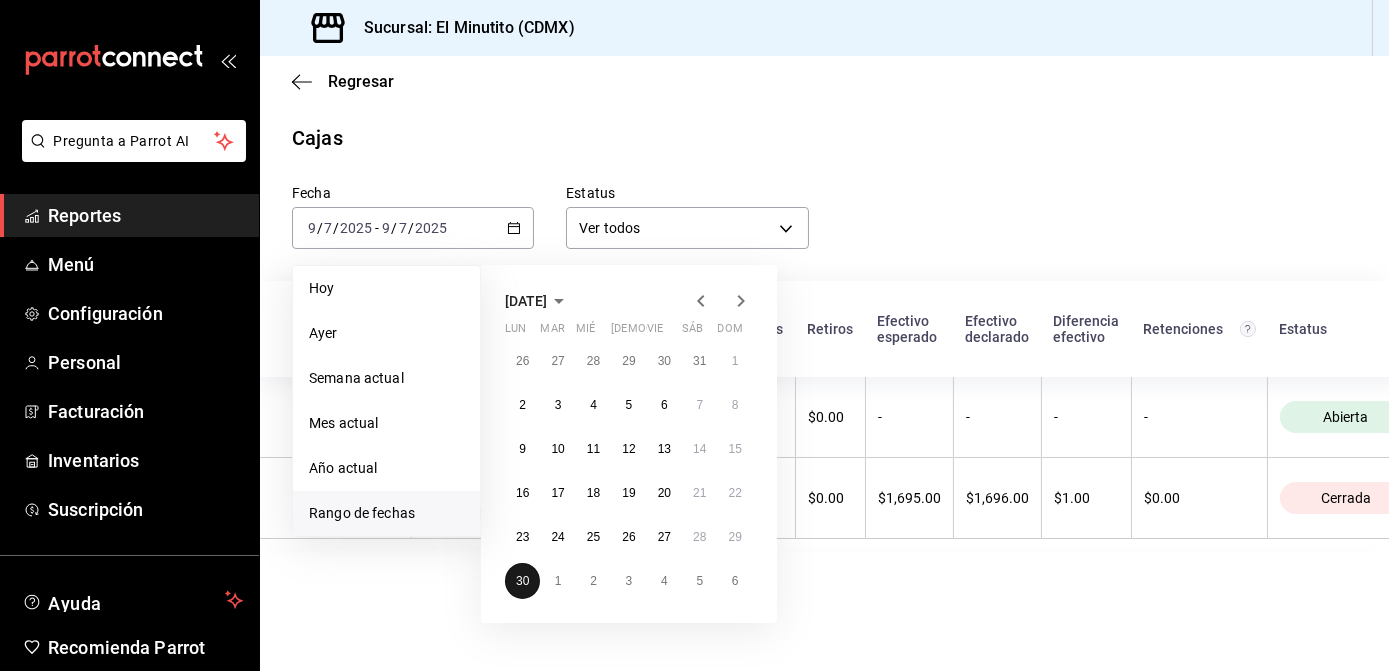 click on "30" at bounding box center (522, 581) 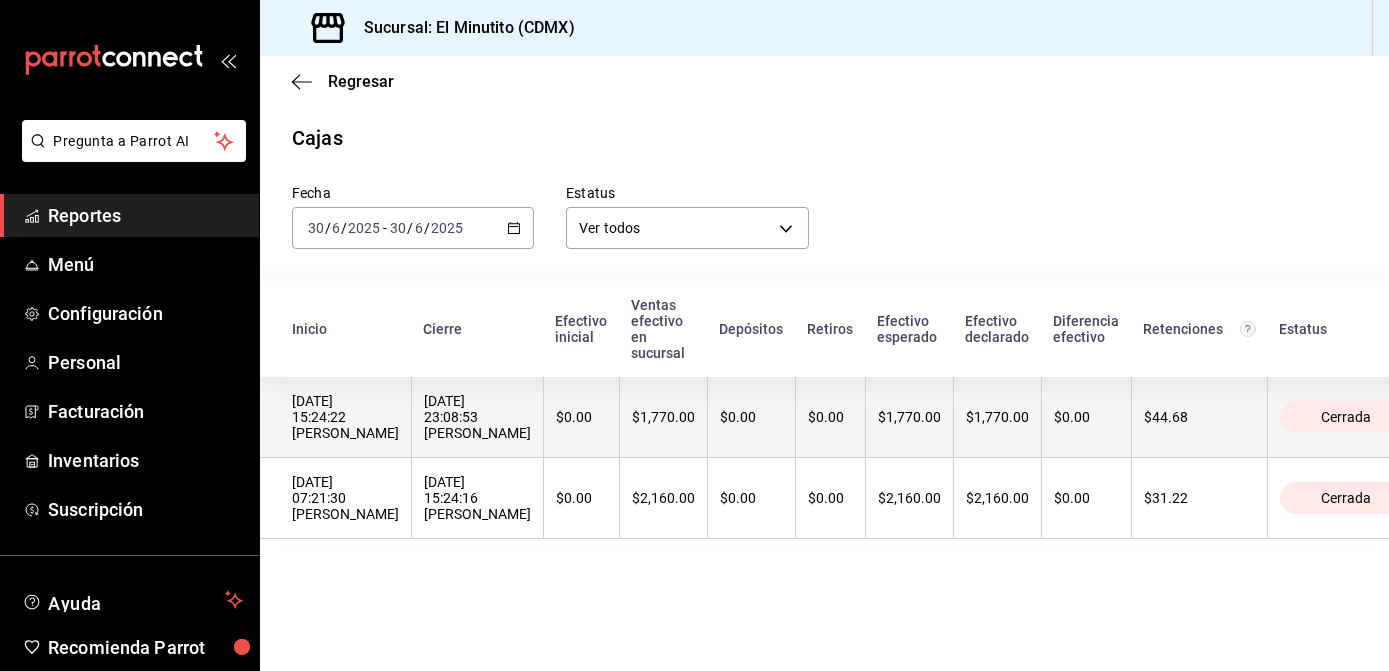 click on "$0.00" at bounding box center (751, 417) 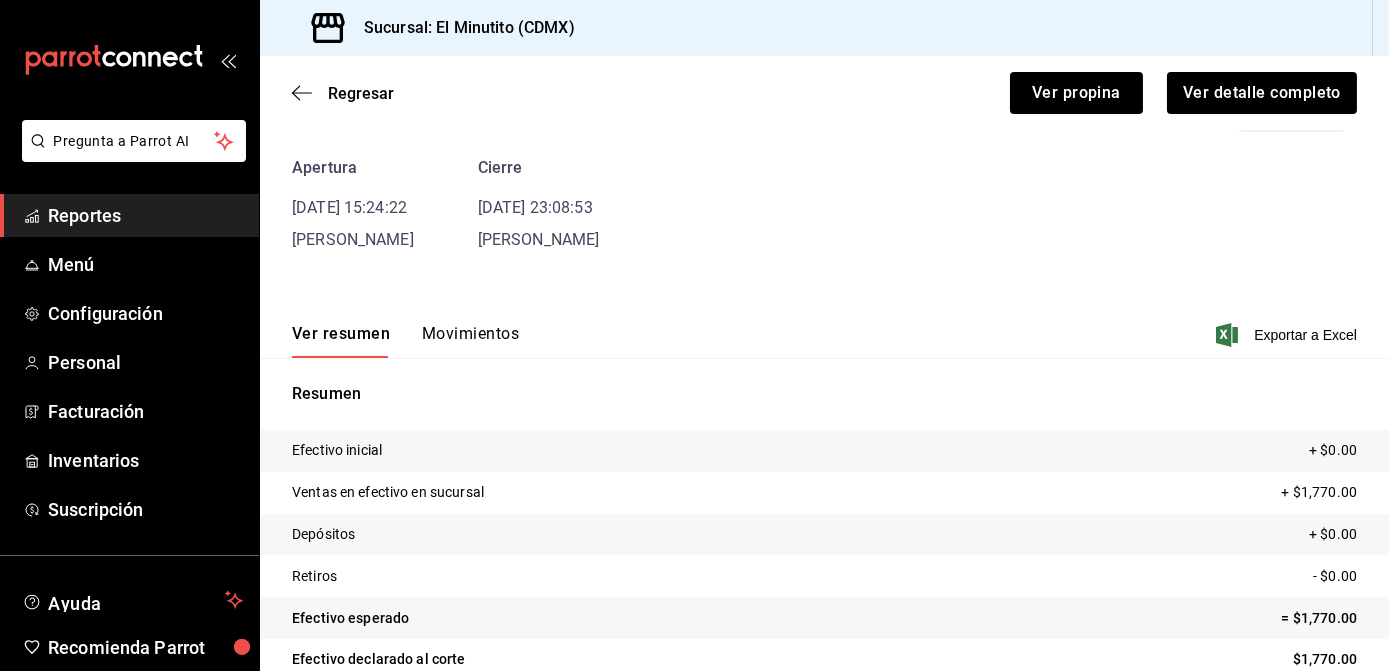 scroll, scrollTop: 145, scrollLeft: 0, axis: vertical 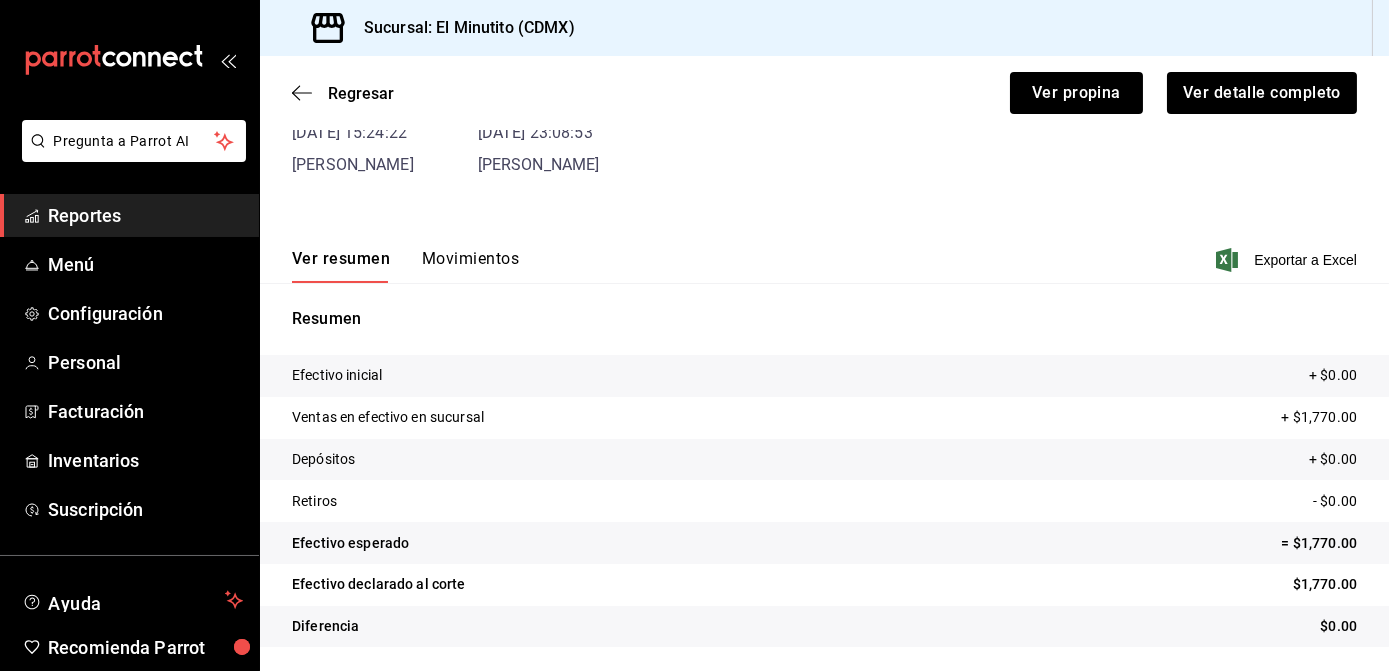 click on "Movimientos" at bounding box center [470, 266] 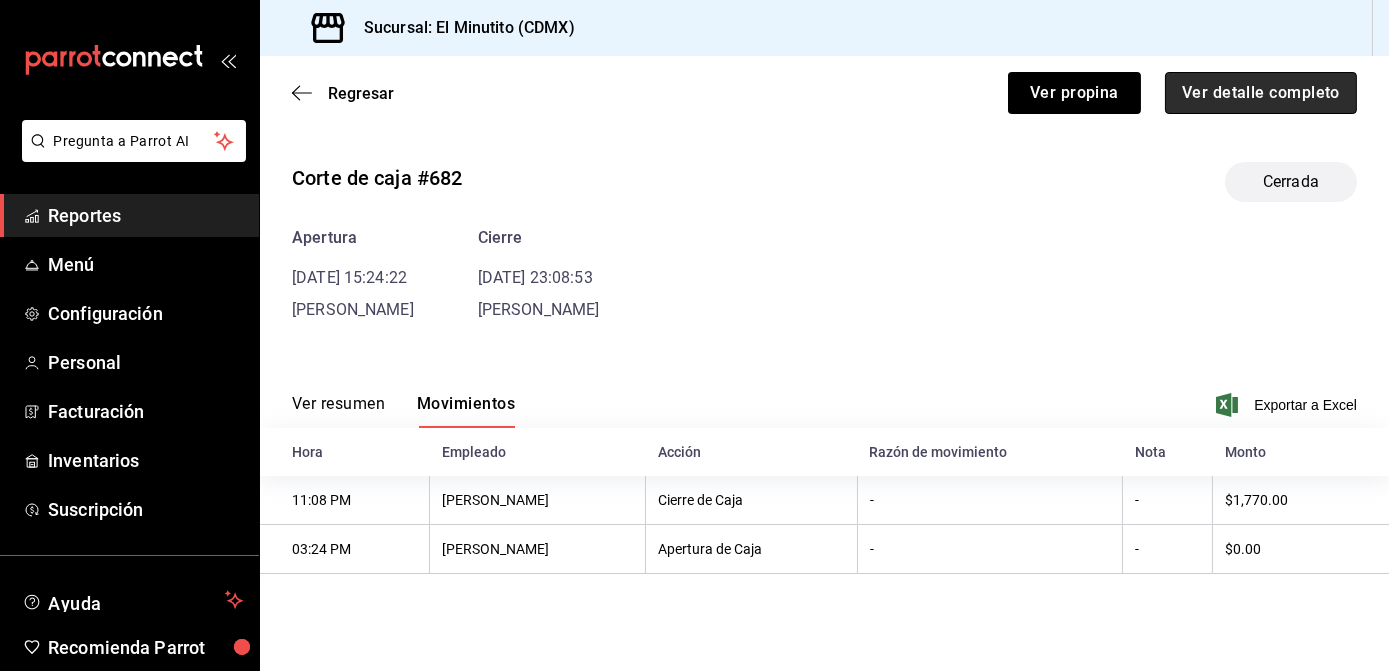 click on "Ver detalle completo" at bounding box center (1261, 93) 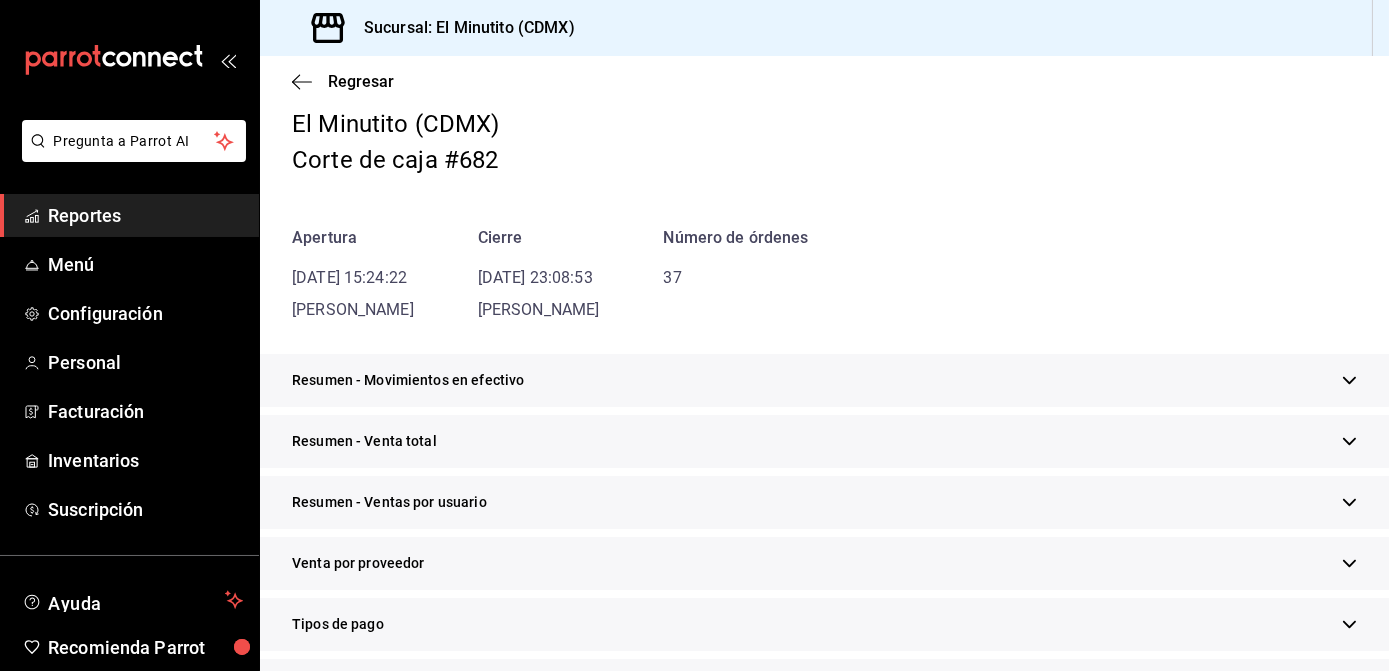 scroll, scrollTop: 104, scrollLeft: 0, axis: vertical 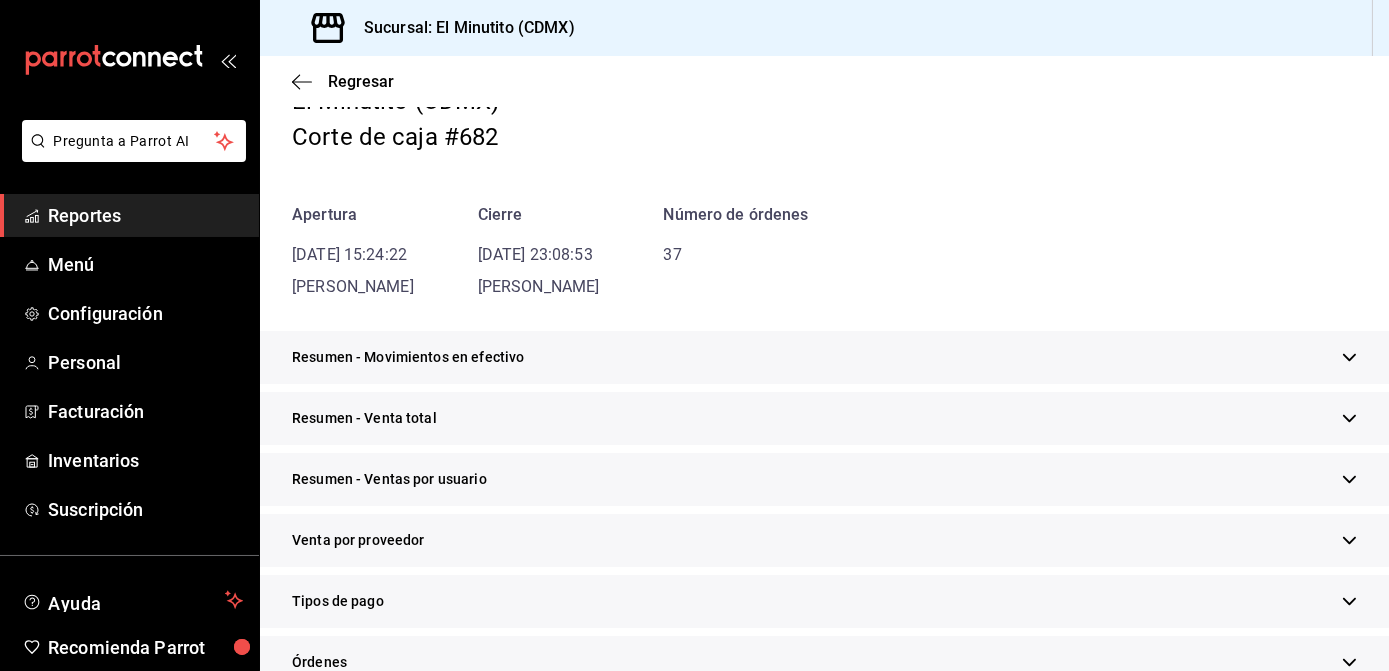 click on "Resumen - Movimientos en efectivo" at bounding box center [824, 357] 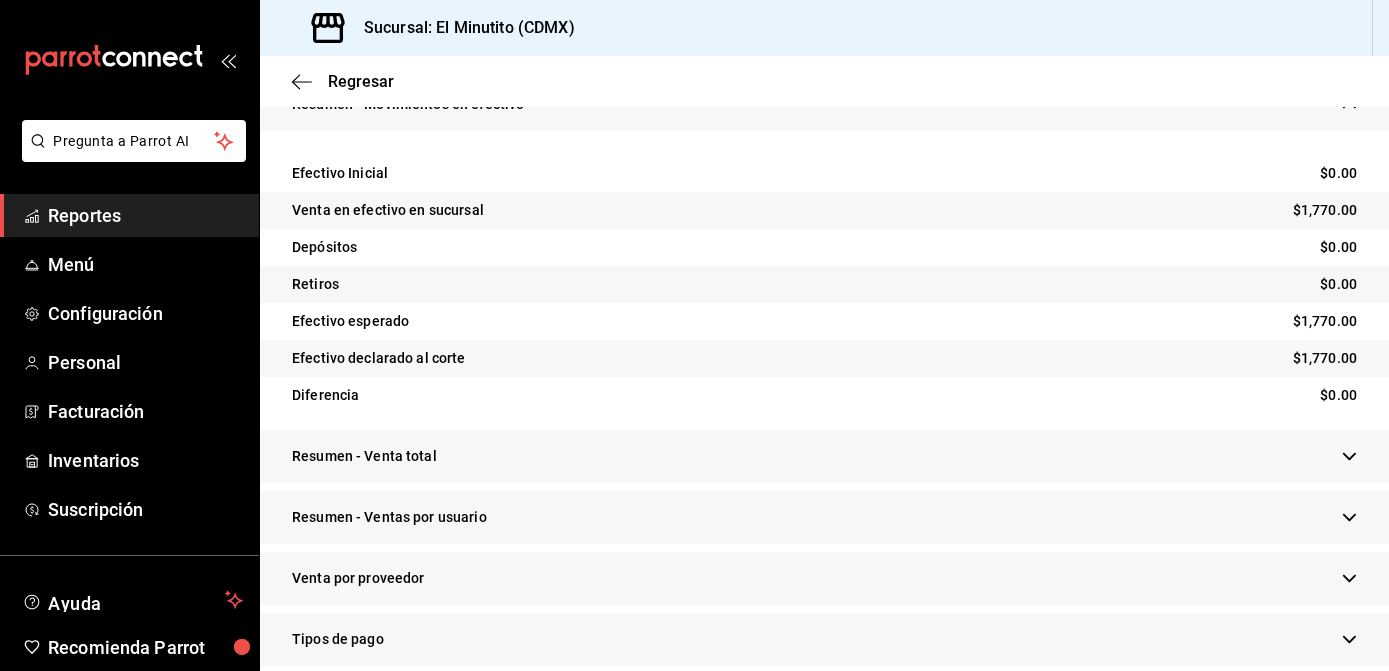scroll, scrollTop: 373, scrollLeft: 0, axis: vertical 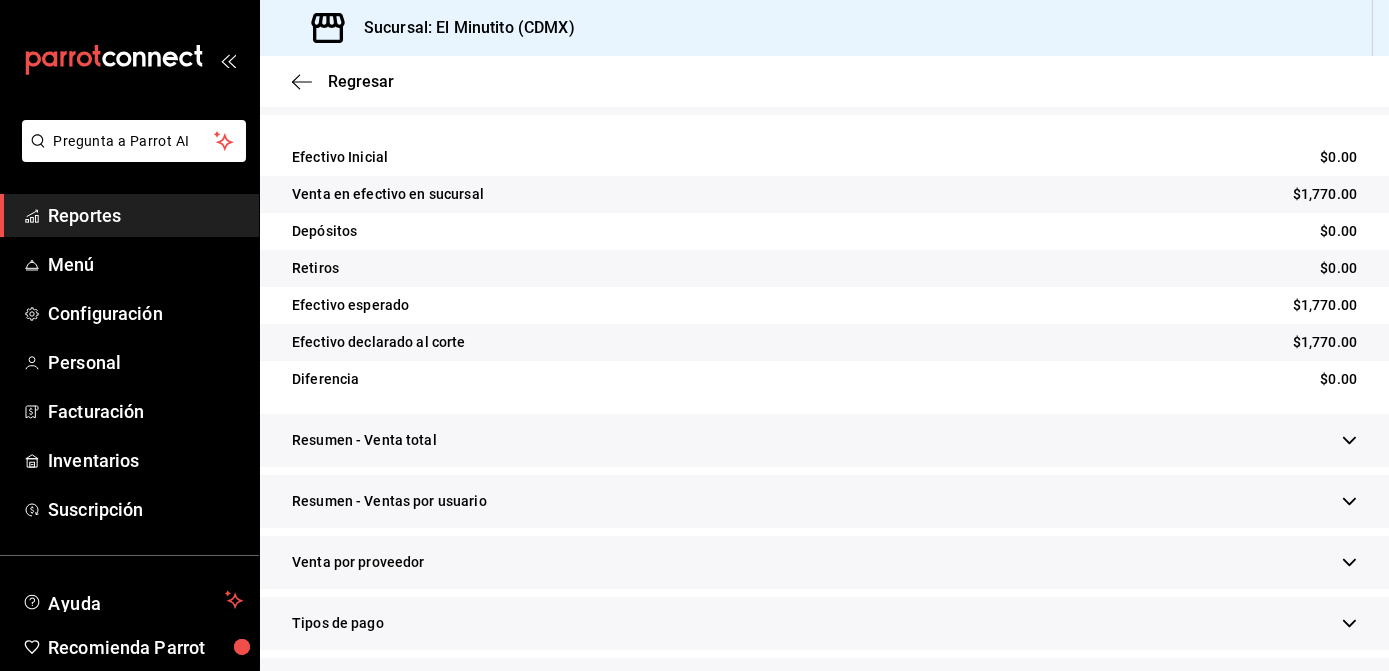 click 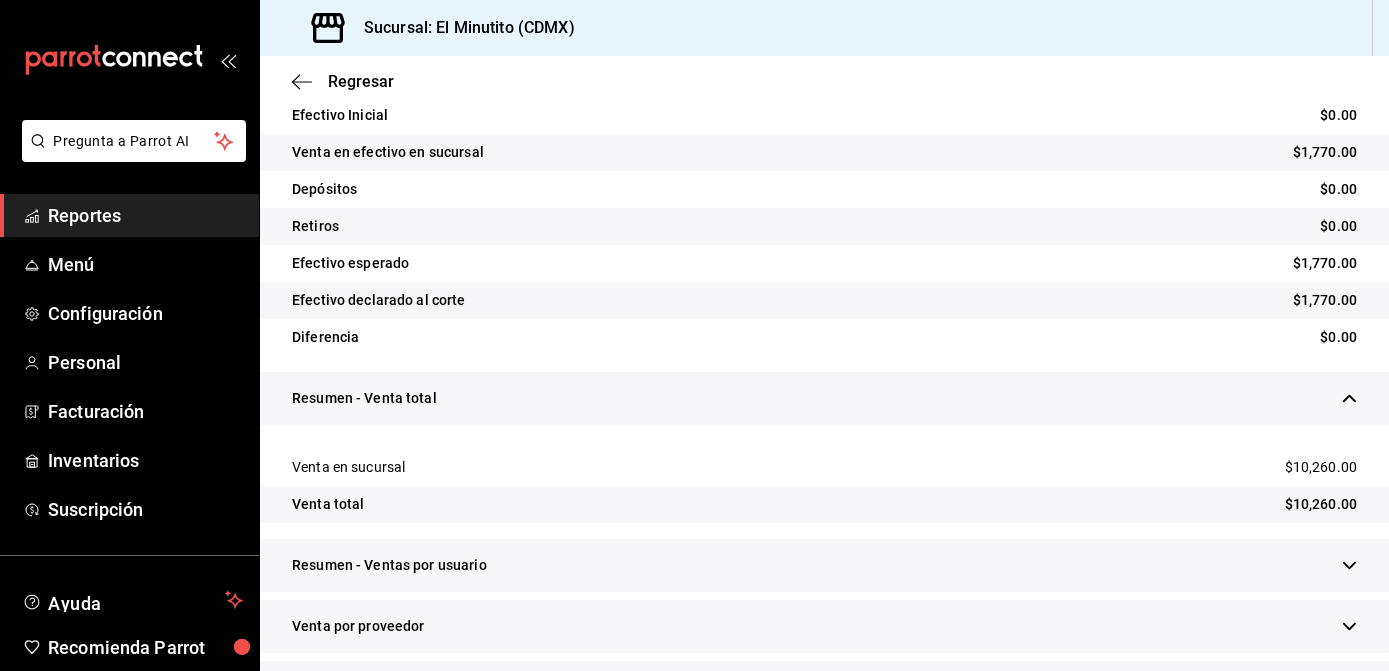 scroll, scrollTop: 417, scrollLeft: 0, axis: vertical 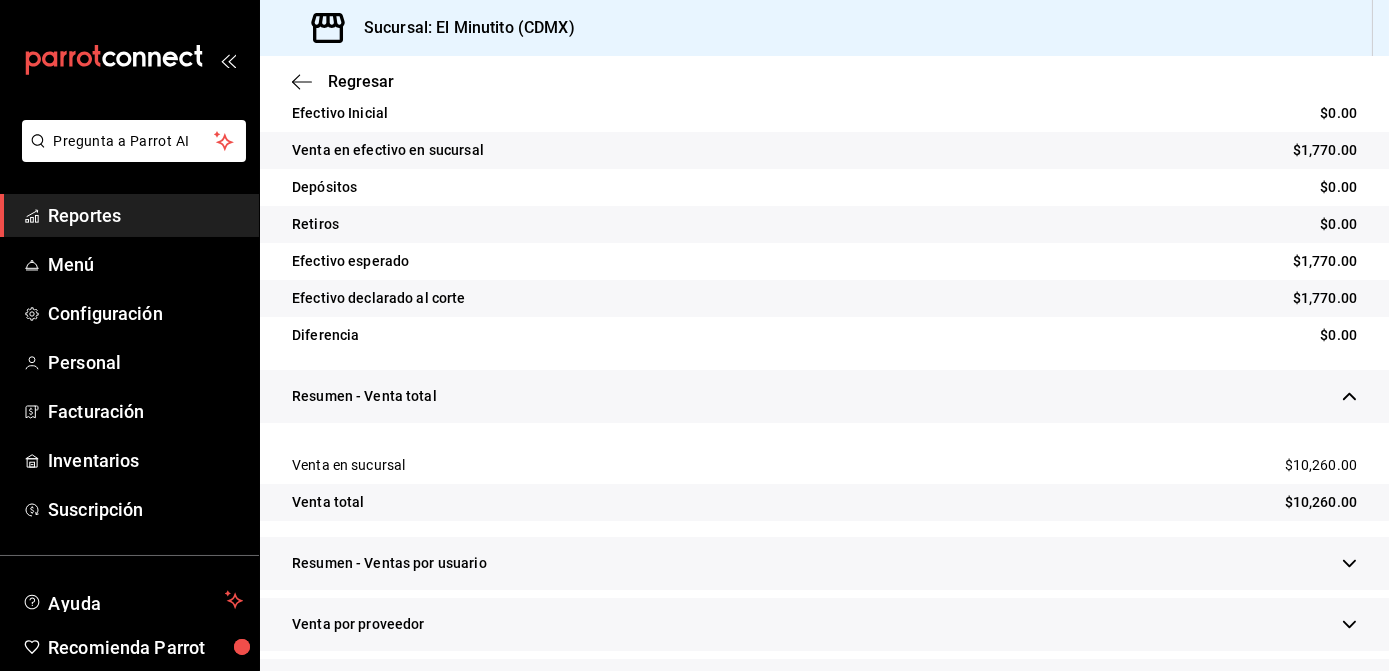 click on "Resumen - Ventas por usuario" at bounding box center [824, 563] 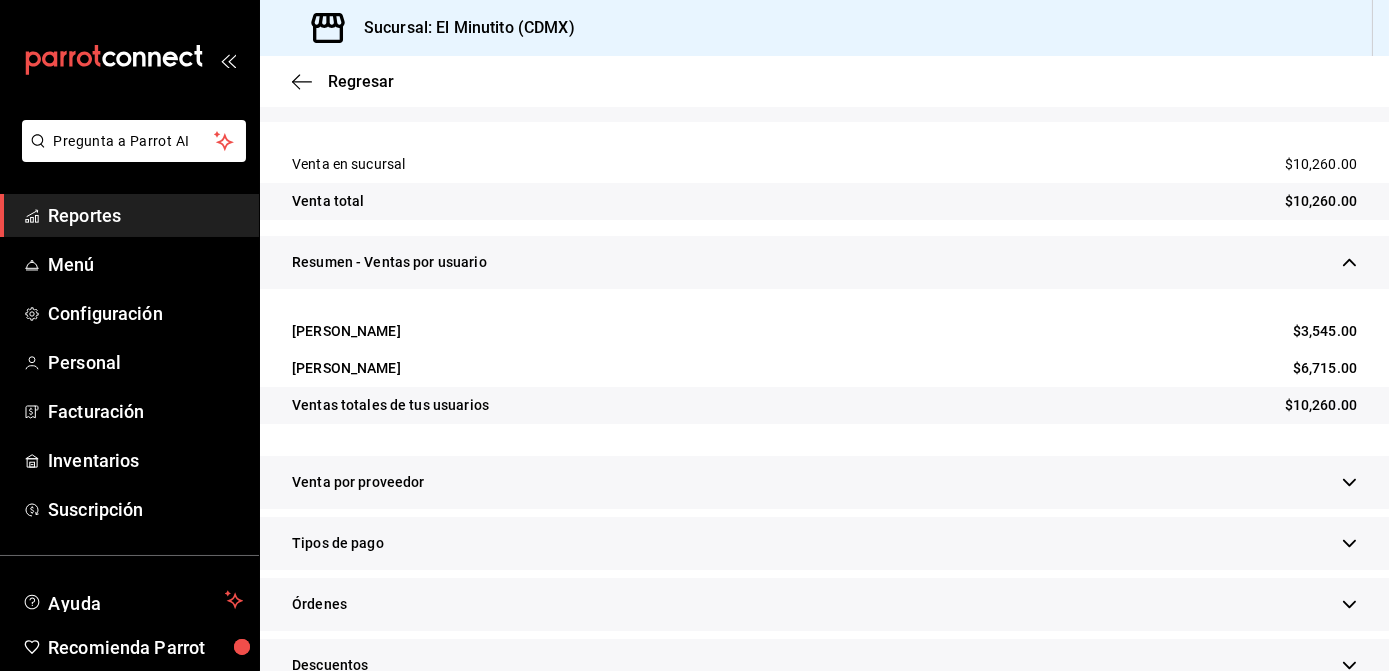 scroll, scrollTop: 723, scrollLeft: 0, axis: vertical 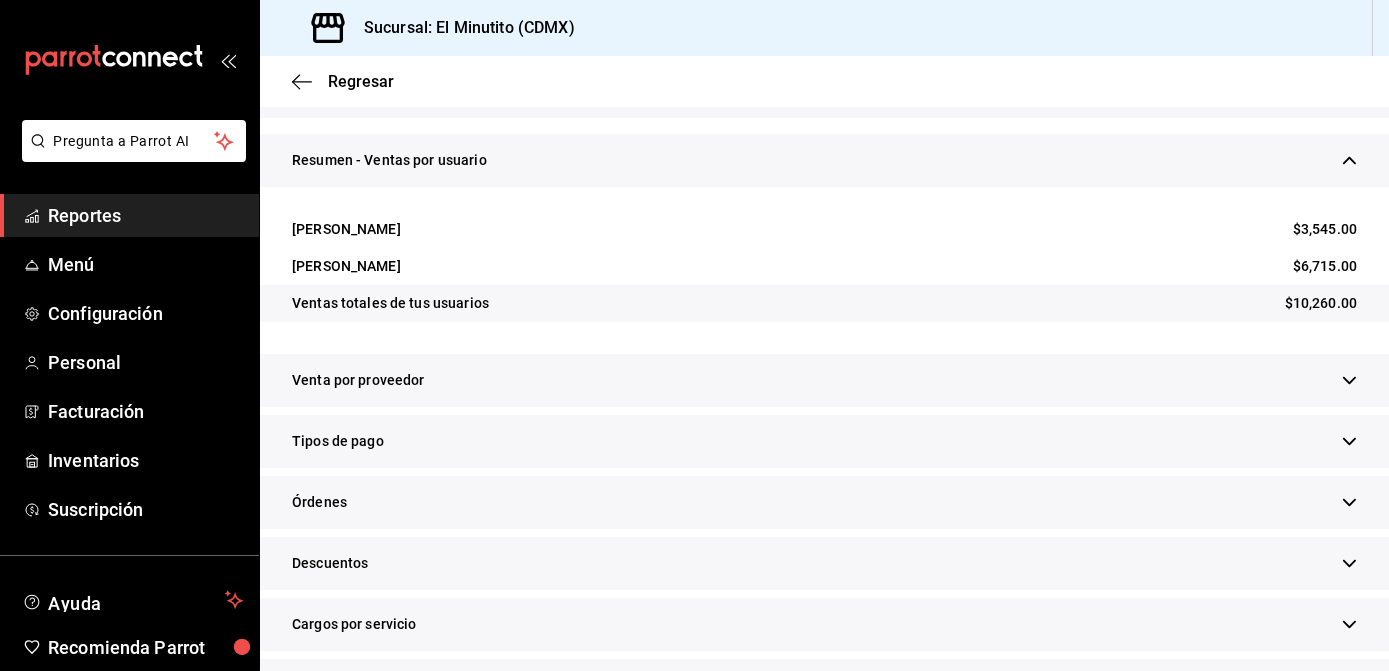 click on "Venta por proveedor" at bounding box center [824, 380] 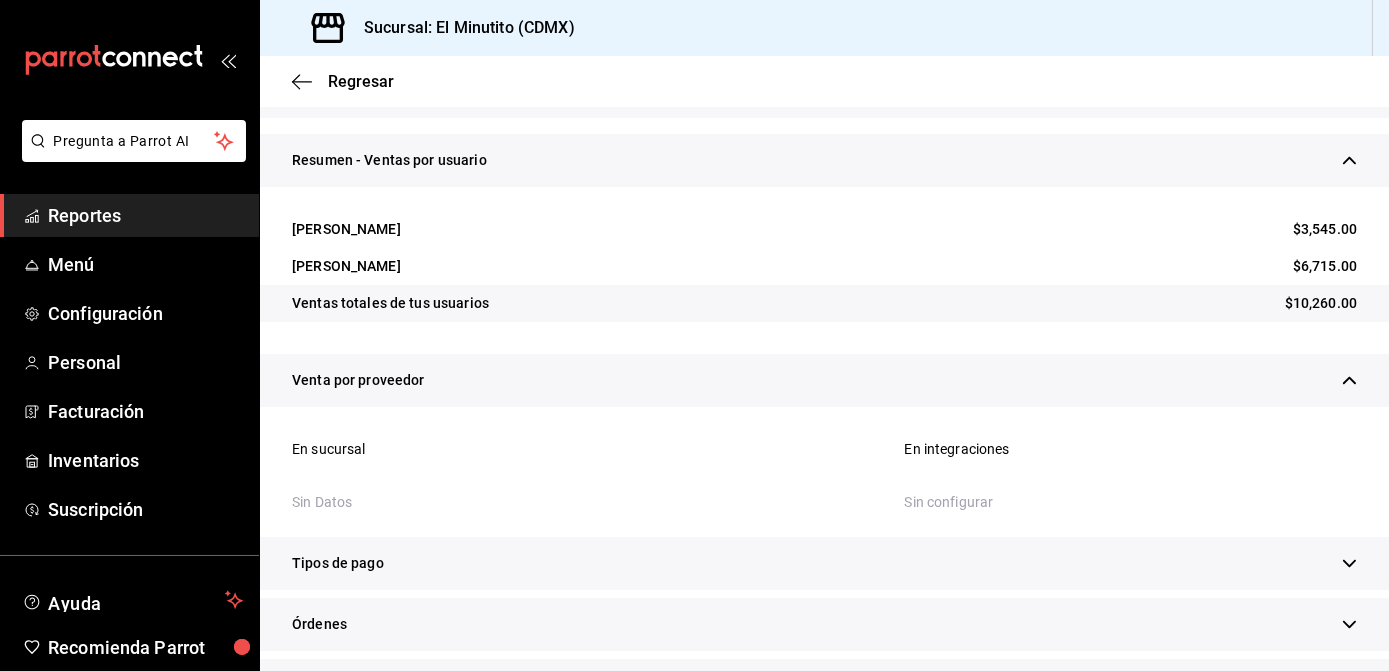 click 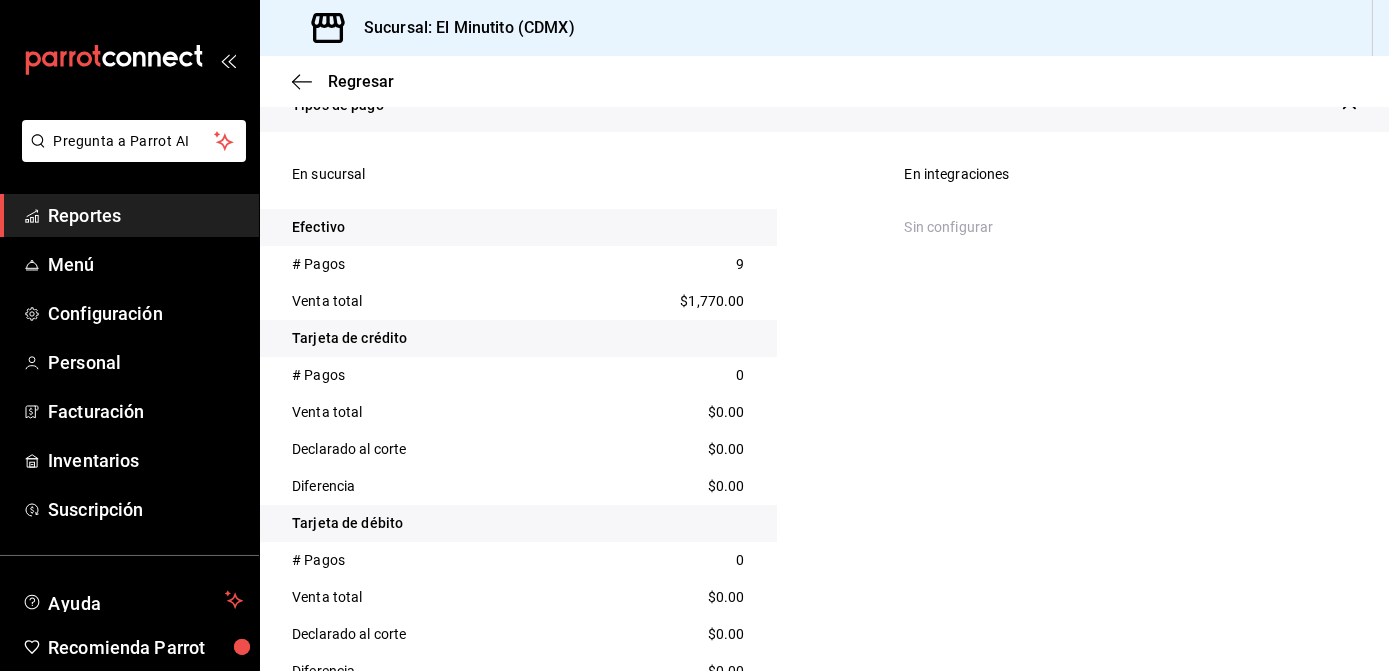 scroll, scrollTop: 1294, scrollLeft: 0, axis: vertical 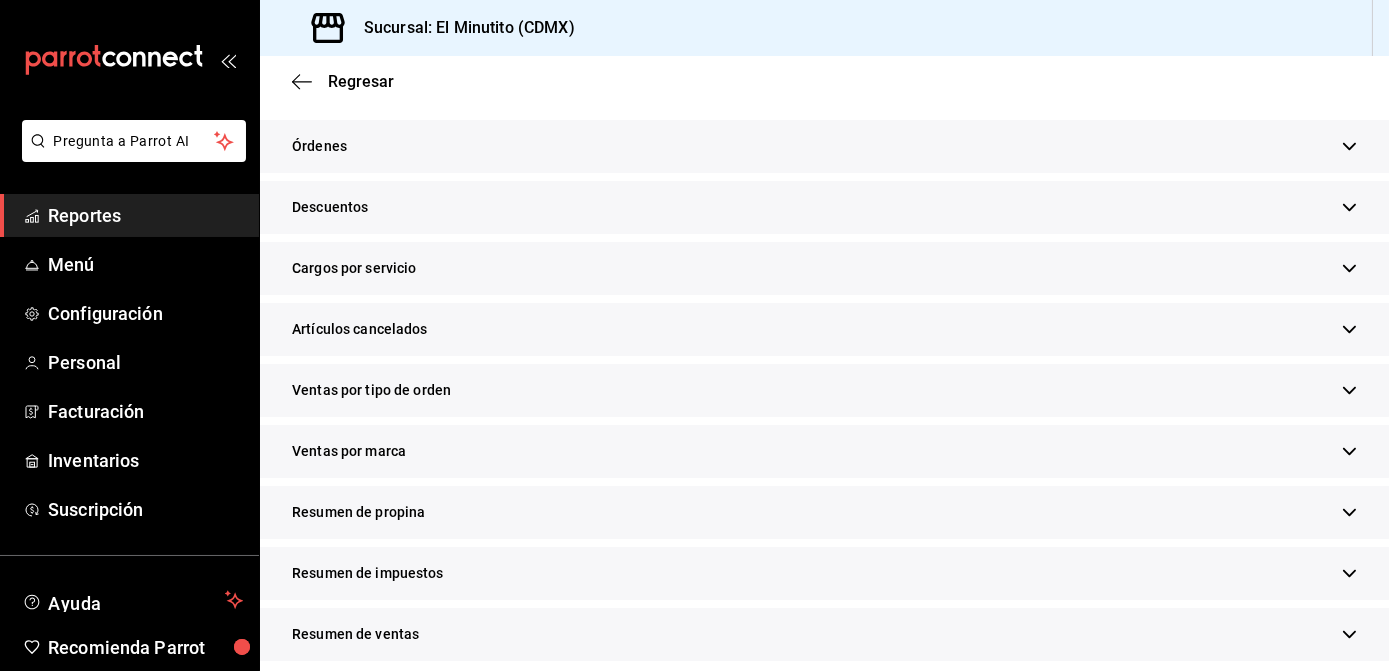 click on "Resumen de propina" at bounding box center [824, 512] 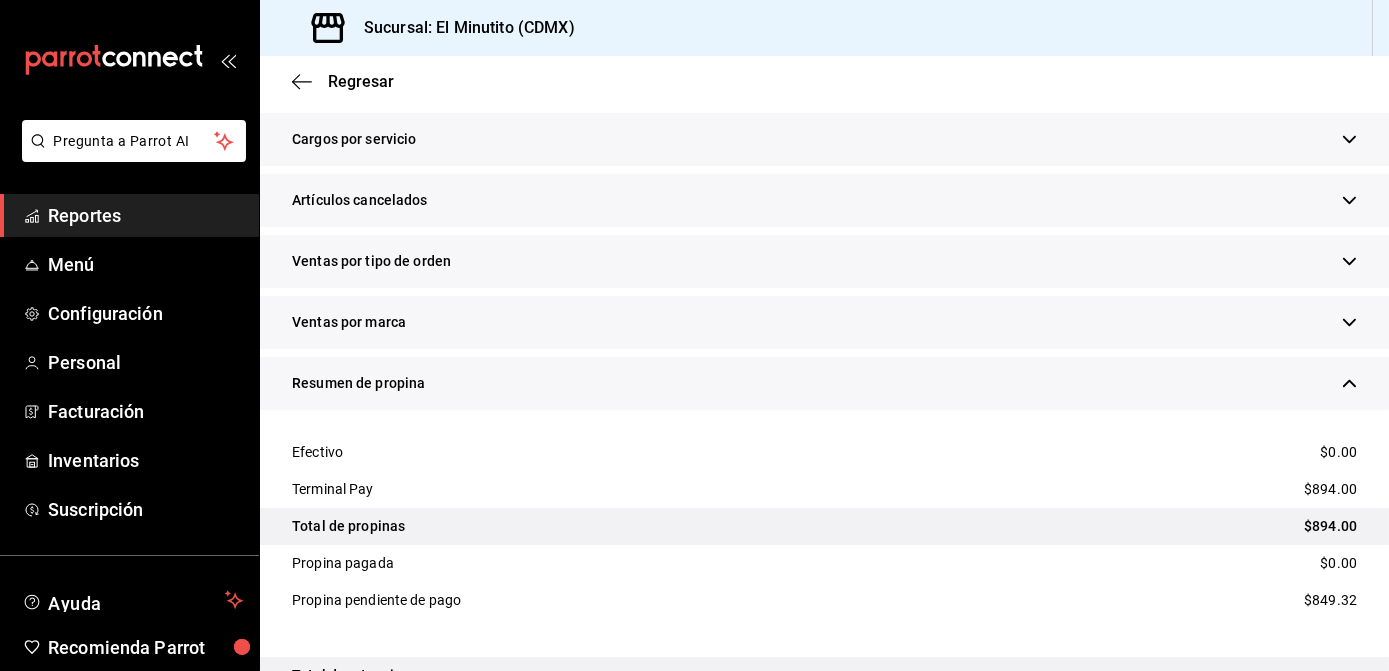 scroll, scrollTop: 2107, scrollLeft: 0, axis: vertical 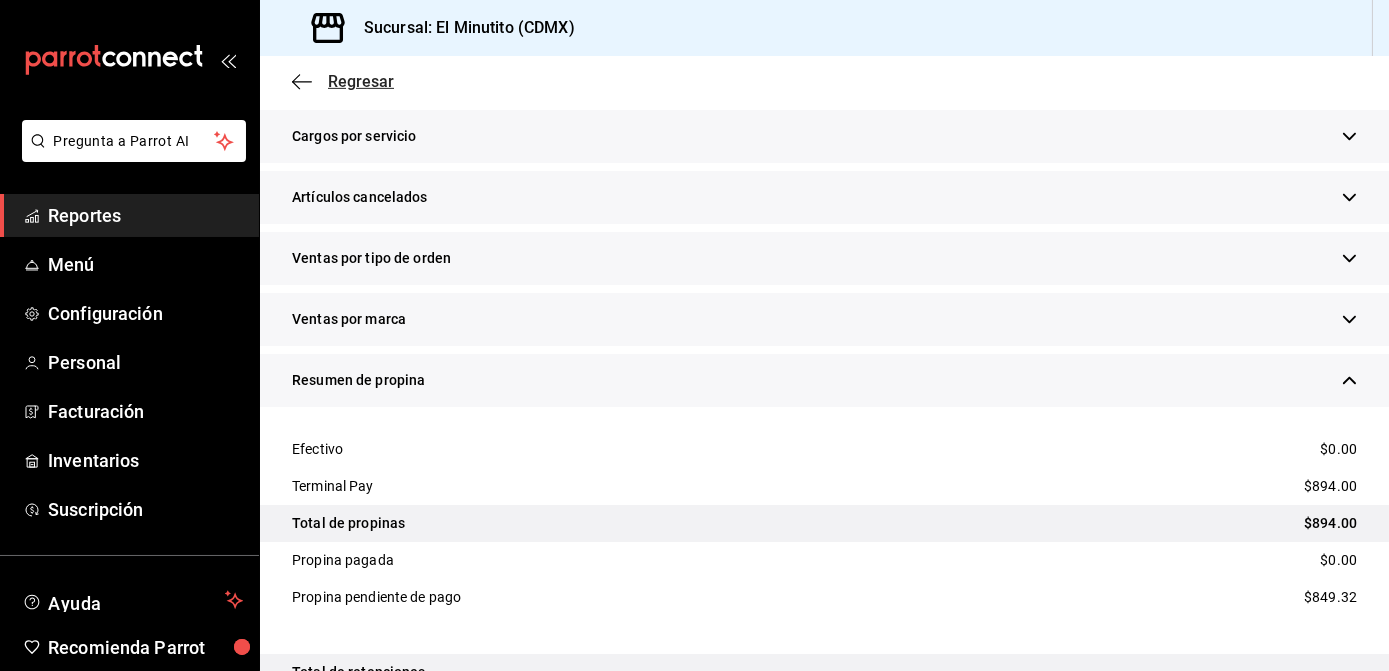 click on "Regresar" at bounding box center [361, 81] 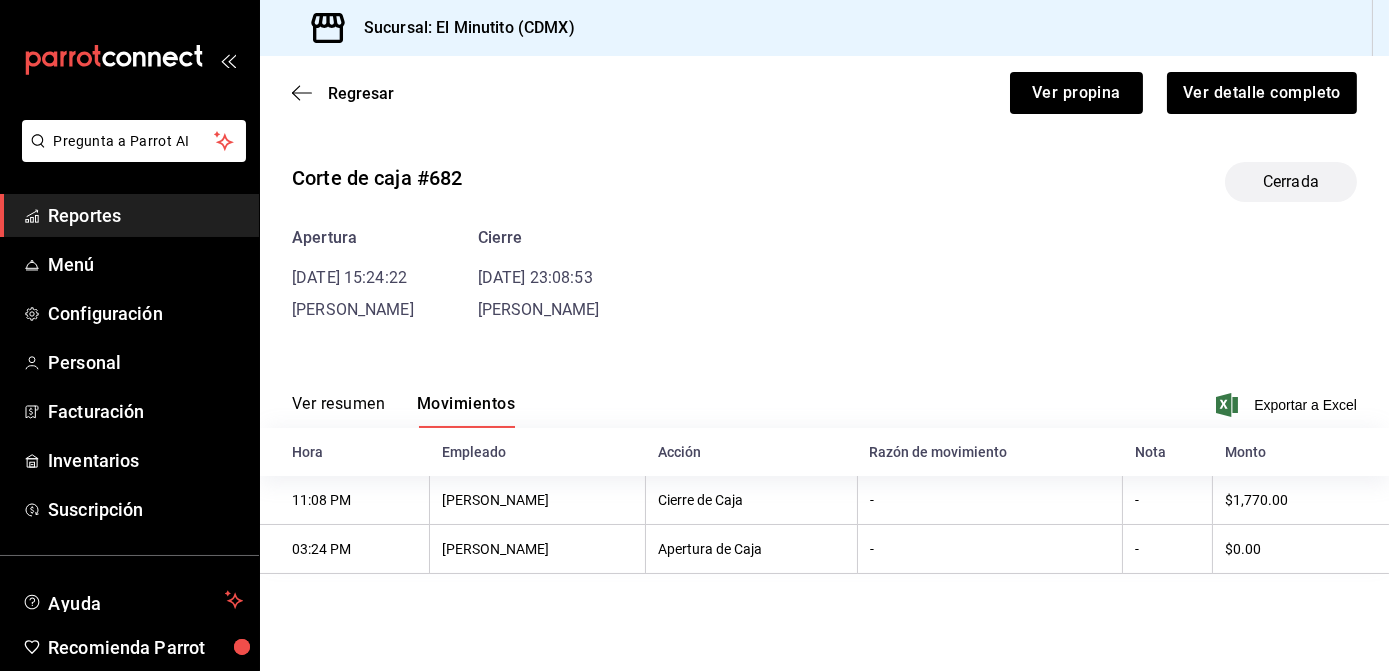 scroll, scrollTop: 0, scrollLeft: 0, axis: both 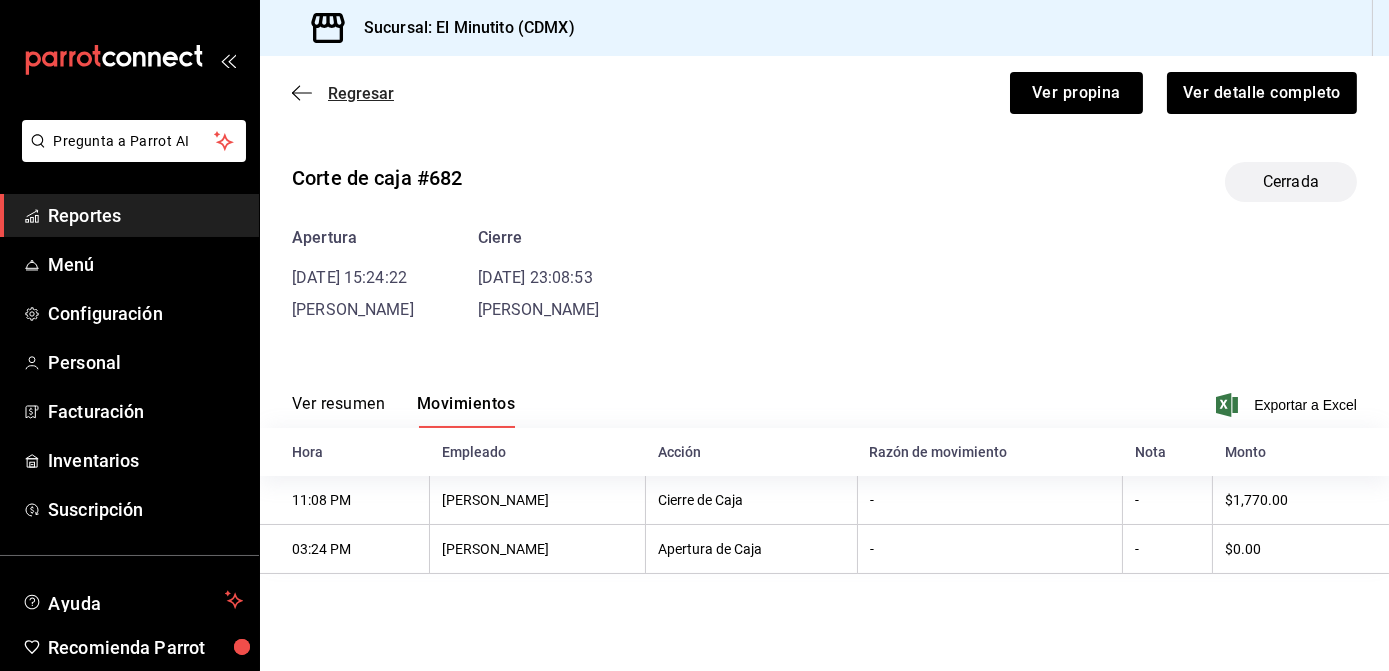 click on "Regresar" at bounding box center [361, 93] 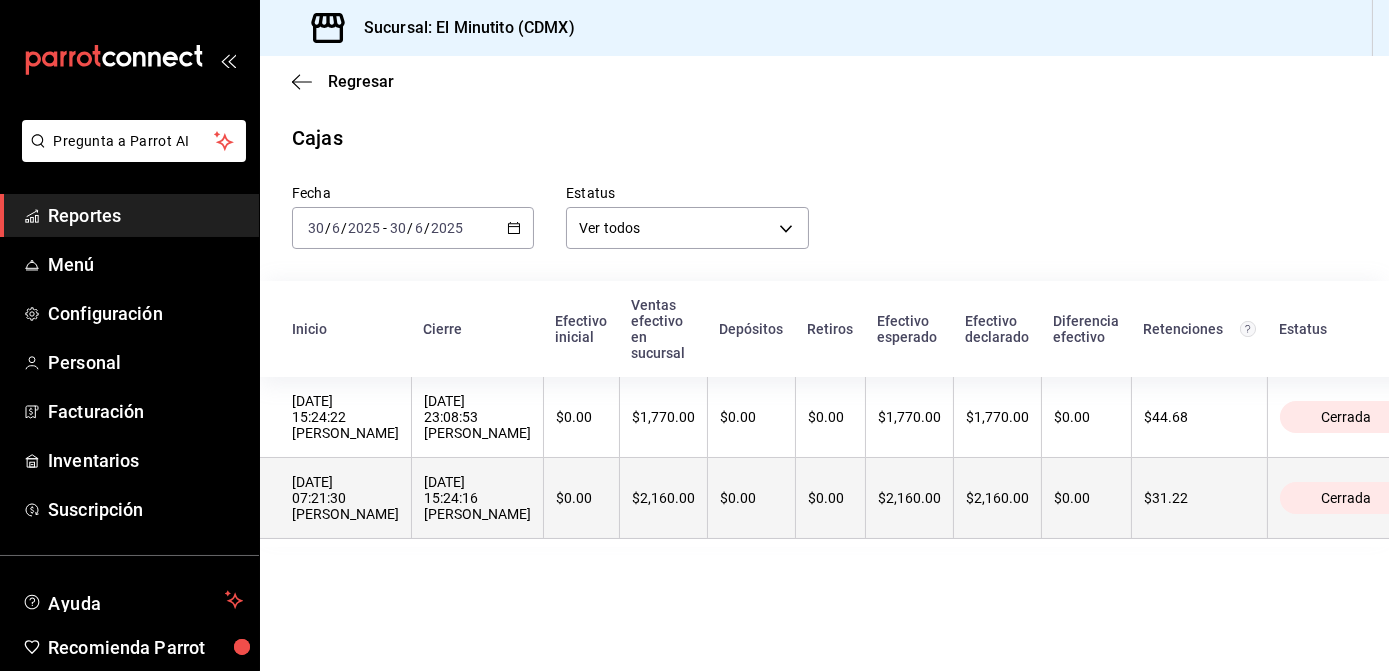 click on "$2,160.00" at bounding box center (663, 498) 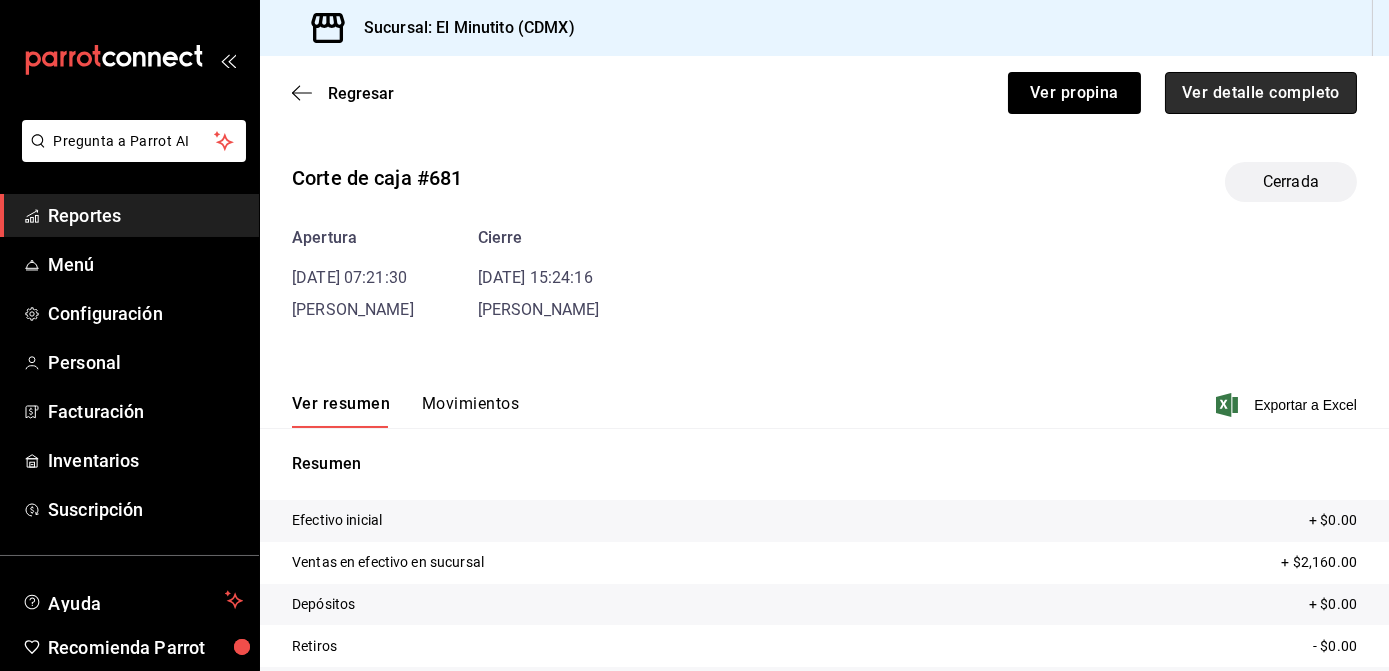 click on "Ver detalle completo" at bounding box center (1261, 93) 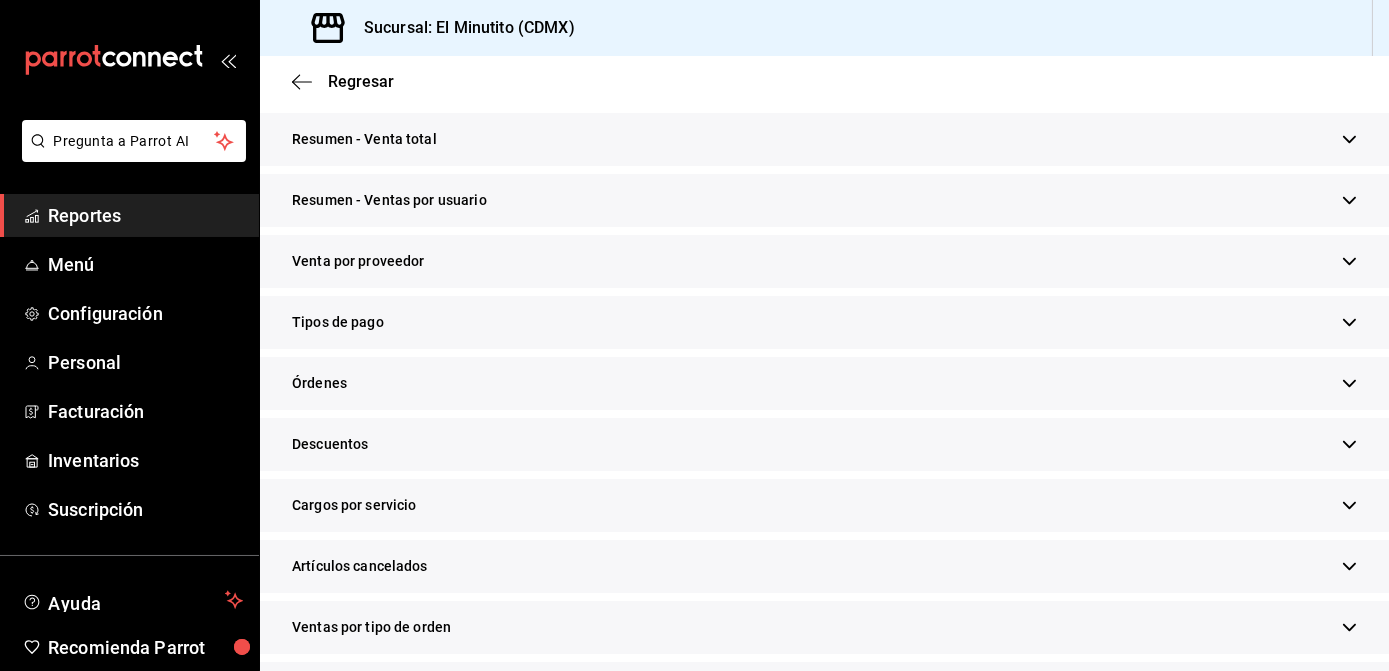 scroll, scrollTop: 634, scrollLeft: 0, axis: vertical 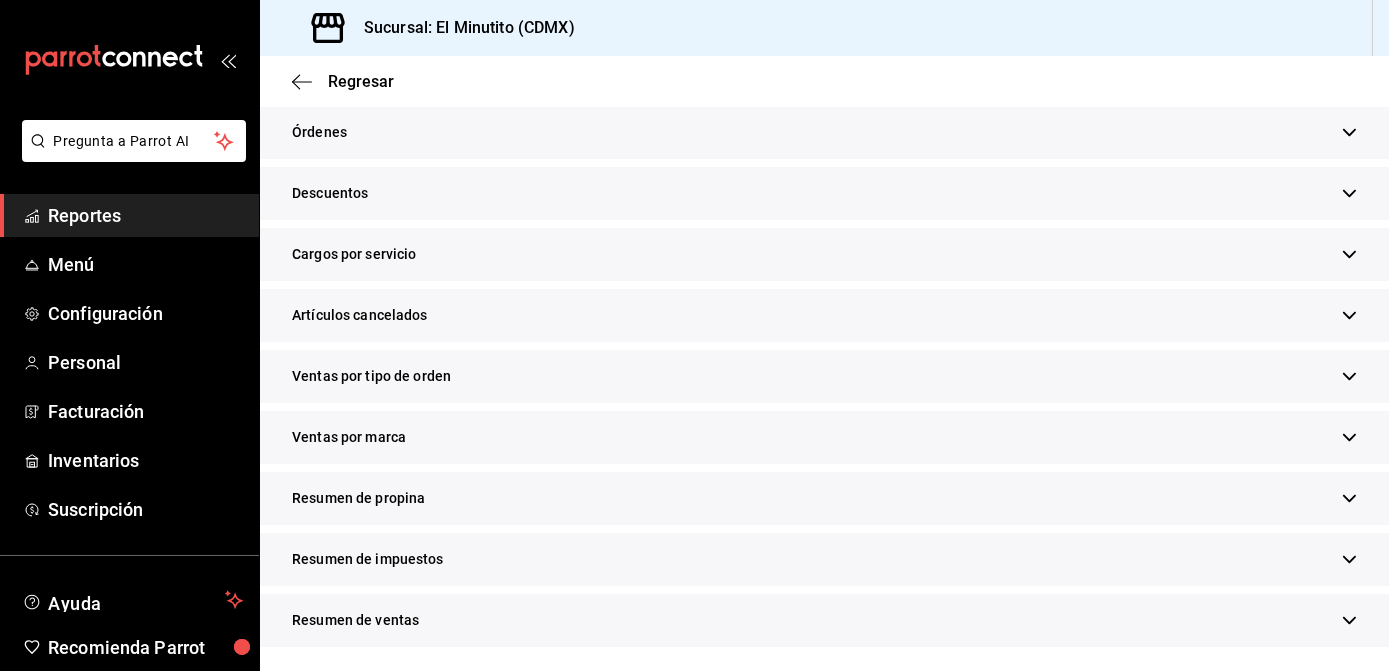 click on "Resumen de propina" at bounding box center (824, 498) 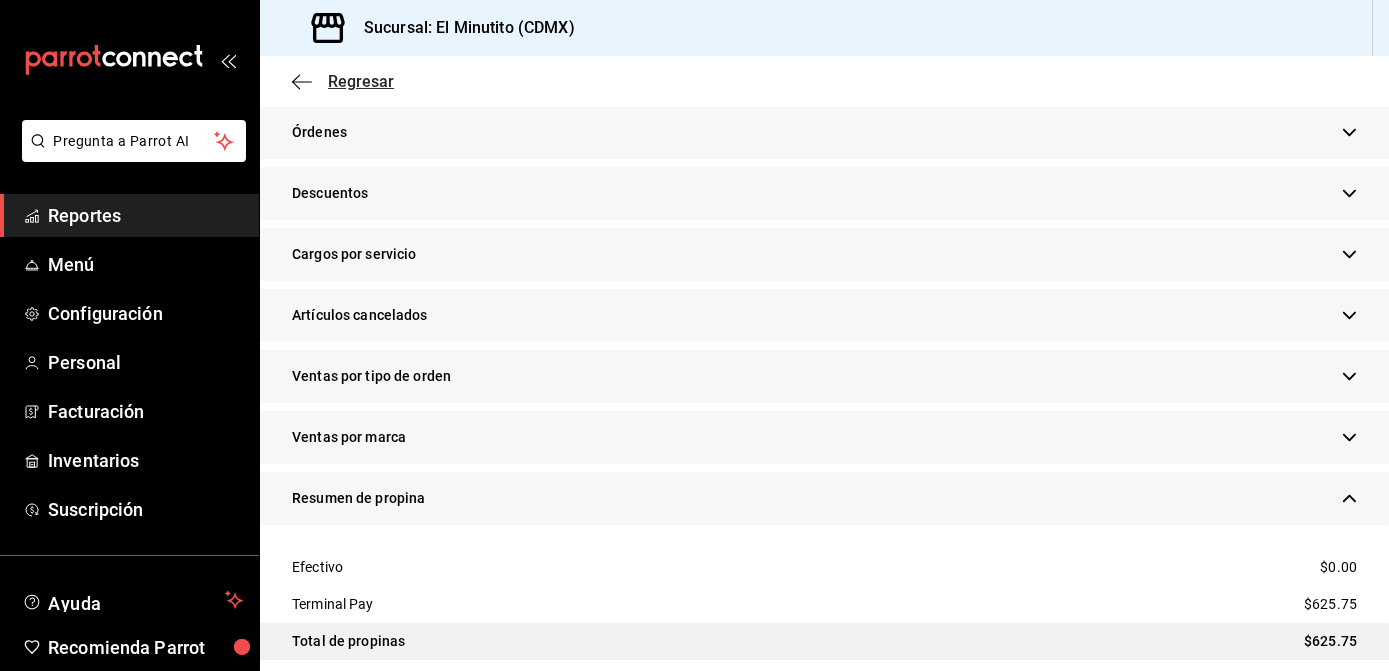 click on "Regresar" at bounding box center [361, 81] 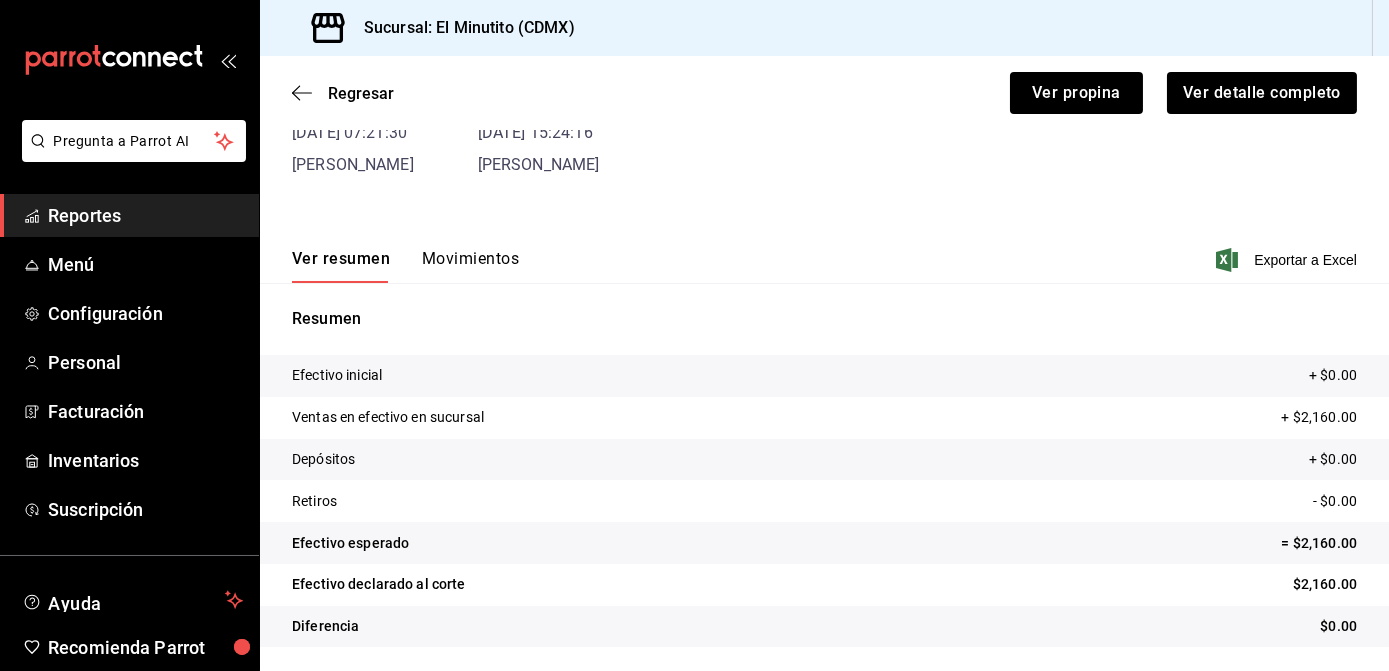 scroll, scrollTop: 145, scrollLeft: 0, axis: vertical 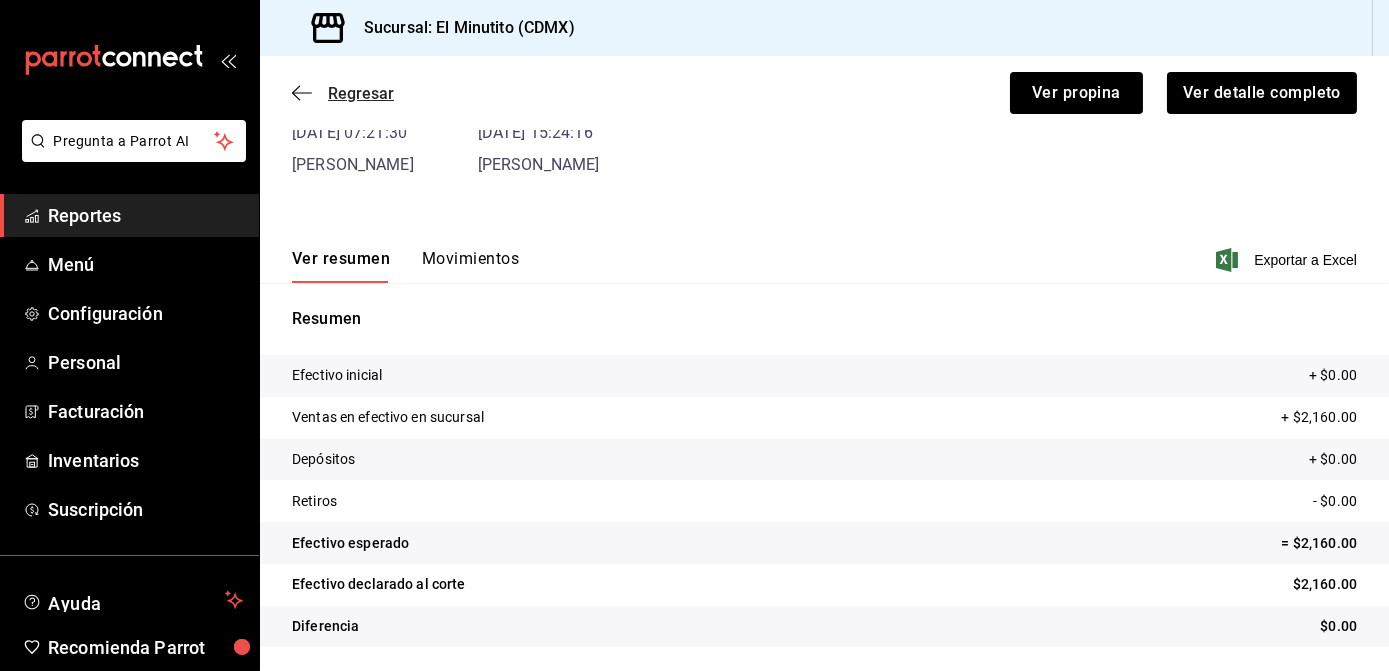 click on "Regresar" at bounding box center (361, 93) 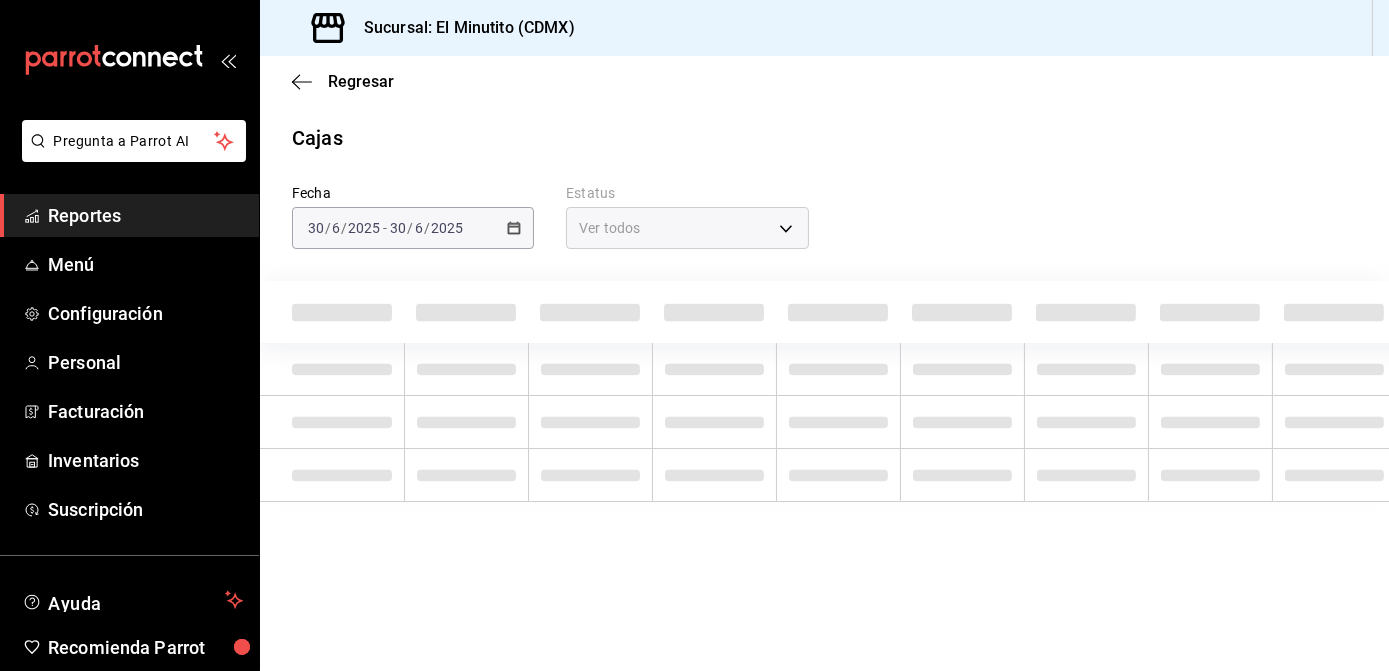 scroll, scrollTop: 0, scrollLeft: 0, axis: both 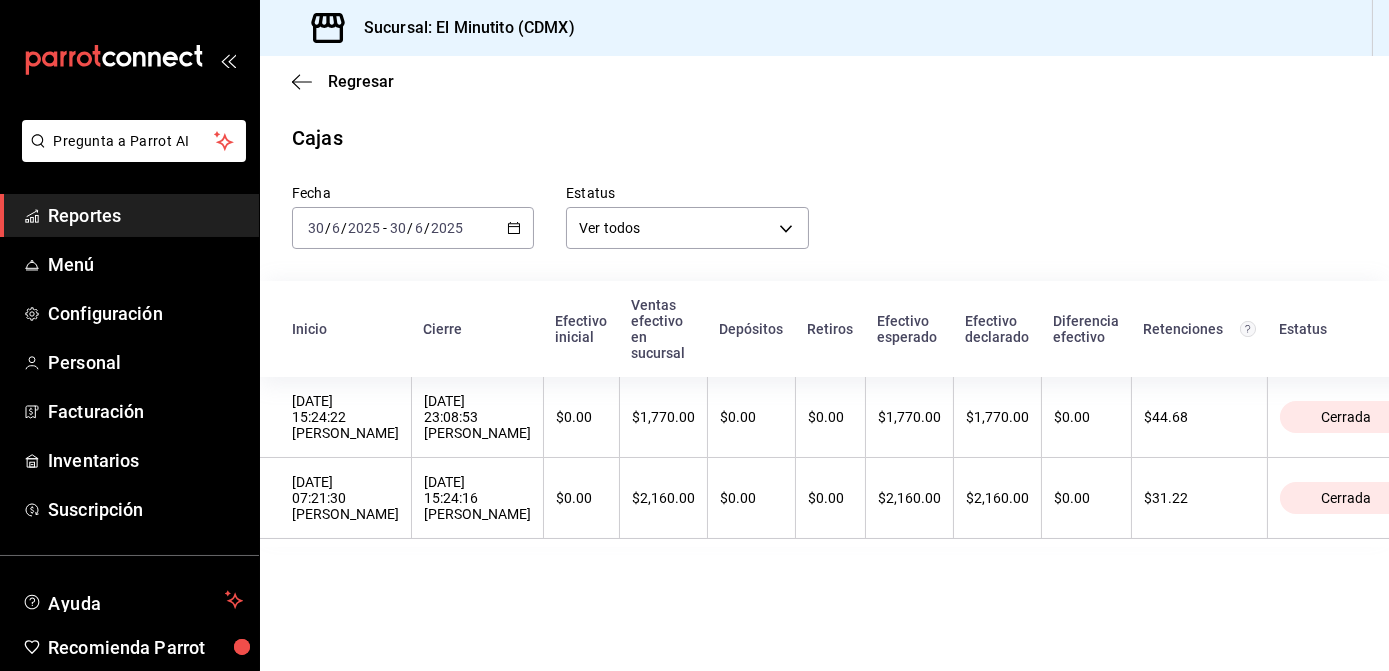 click 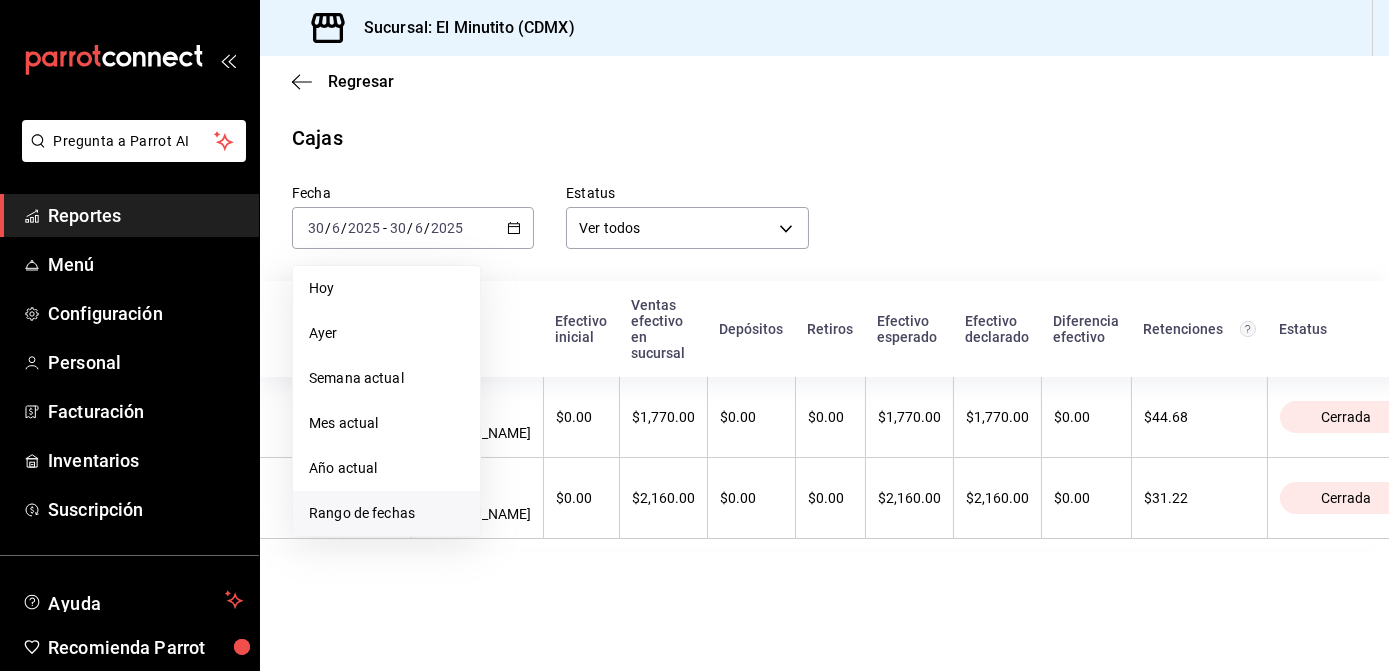 click on "Rango de fechas" at bounding box center (386, 513) 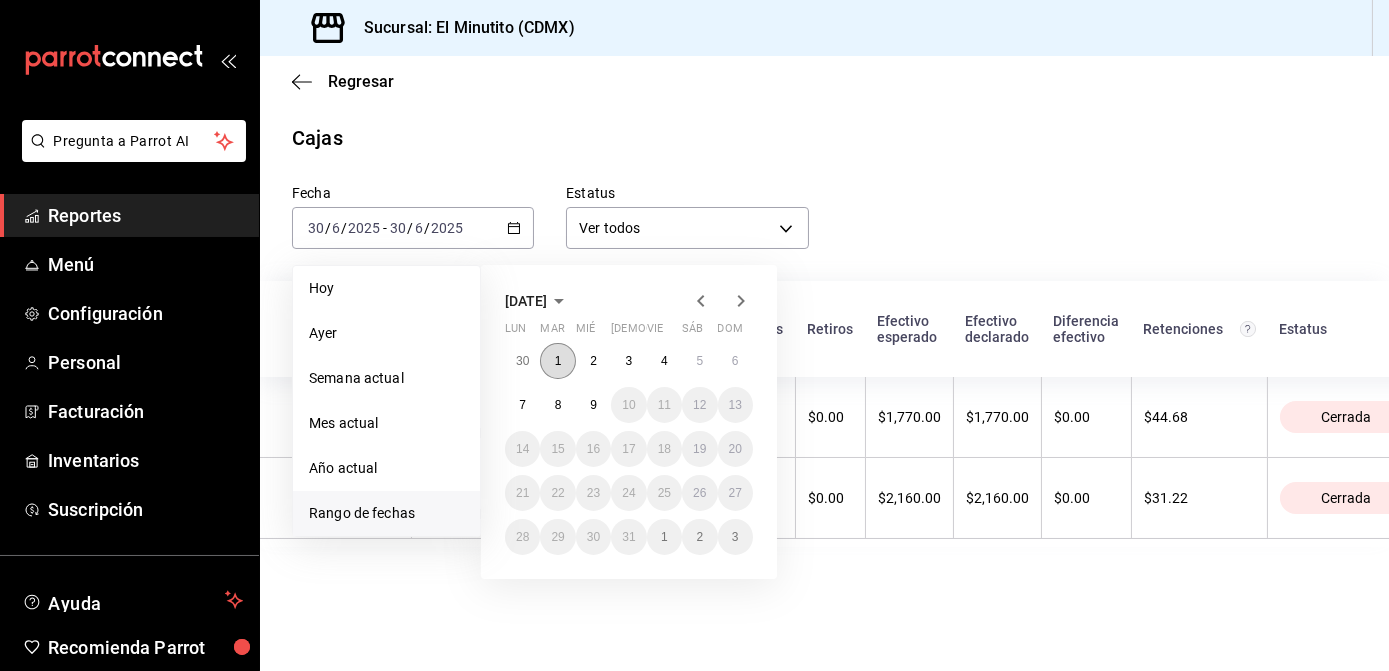 click on "1" at bounding box center [557, 361] 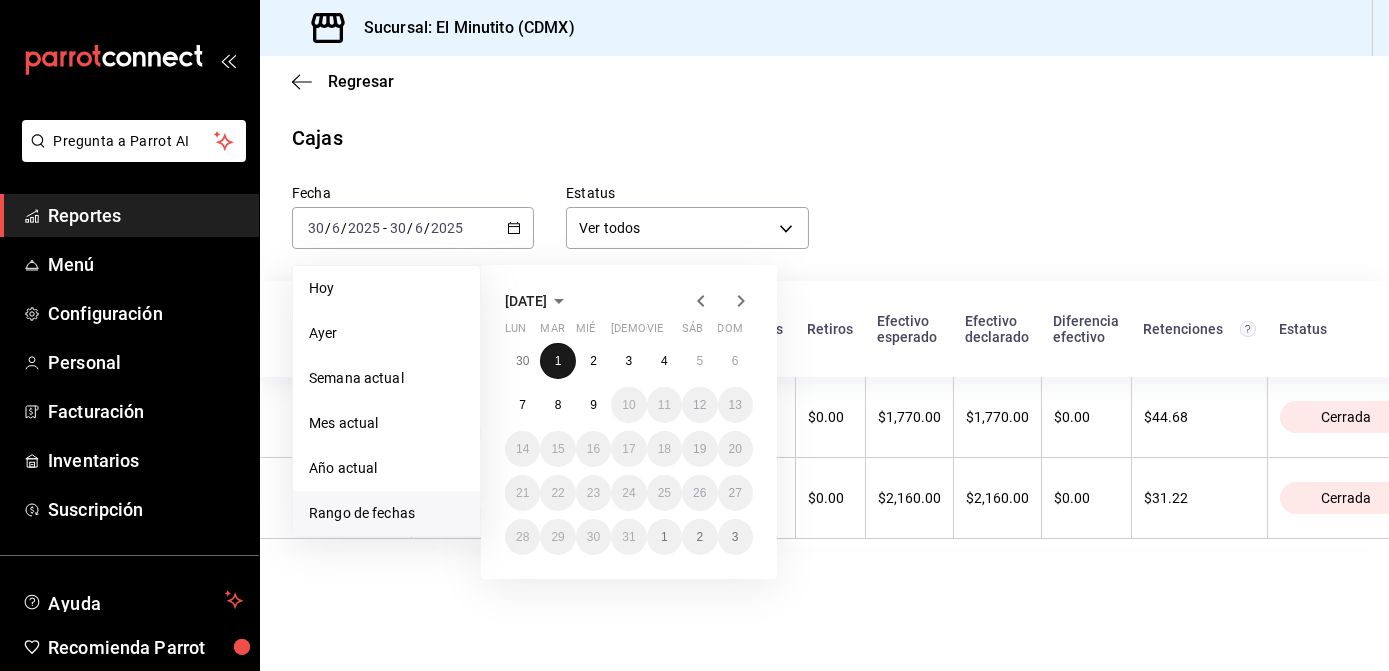click on "1" at bounding box center [557, 361] 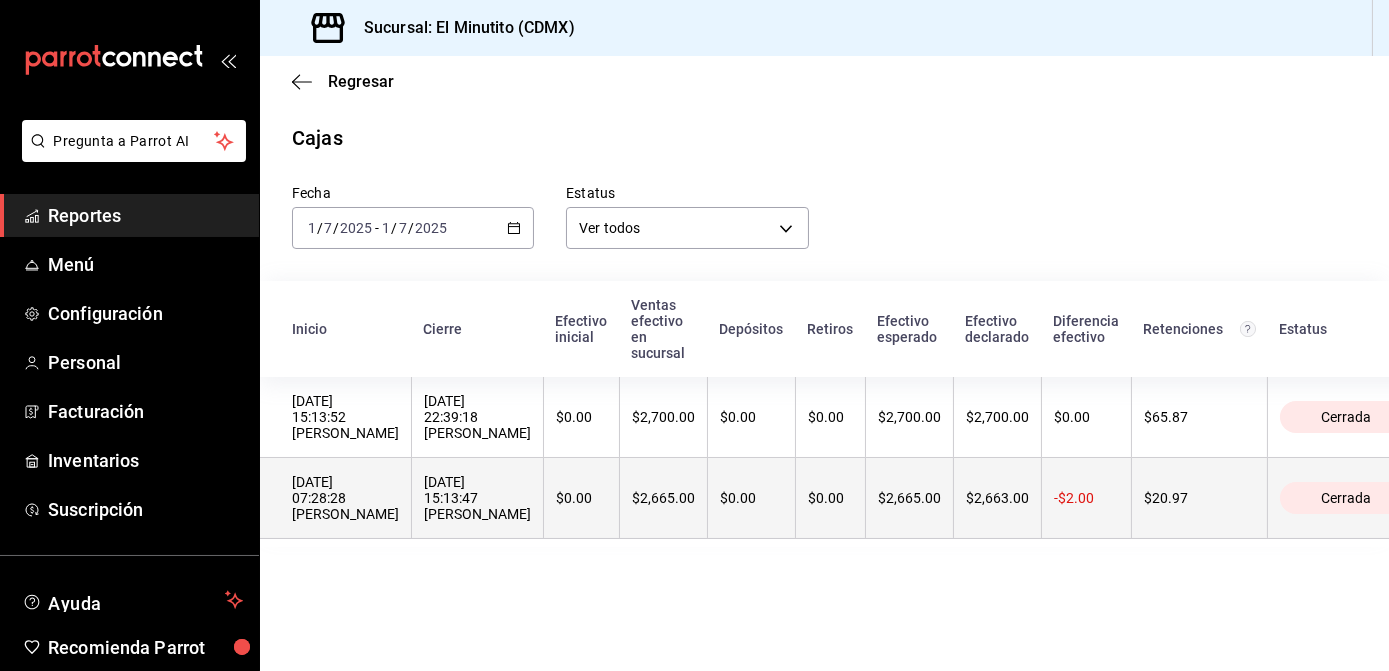 click on "$2,665.00" at bounding box center (664, 498) 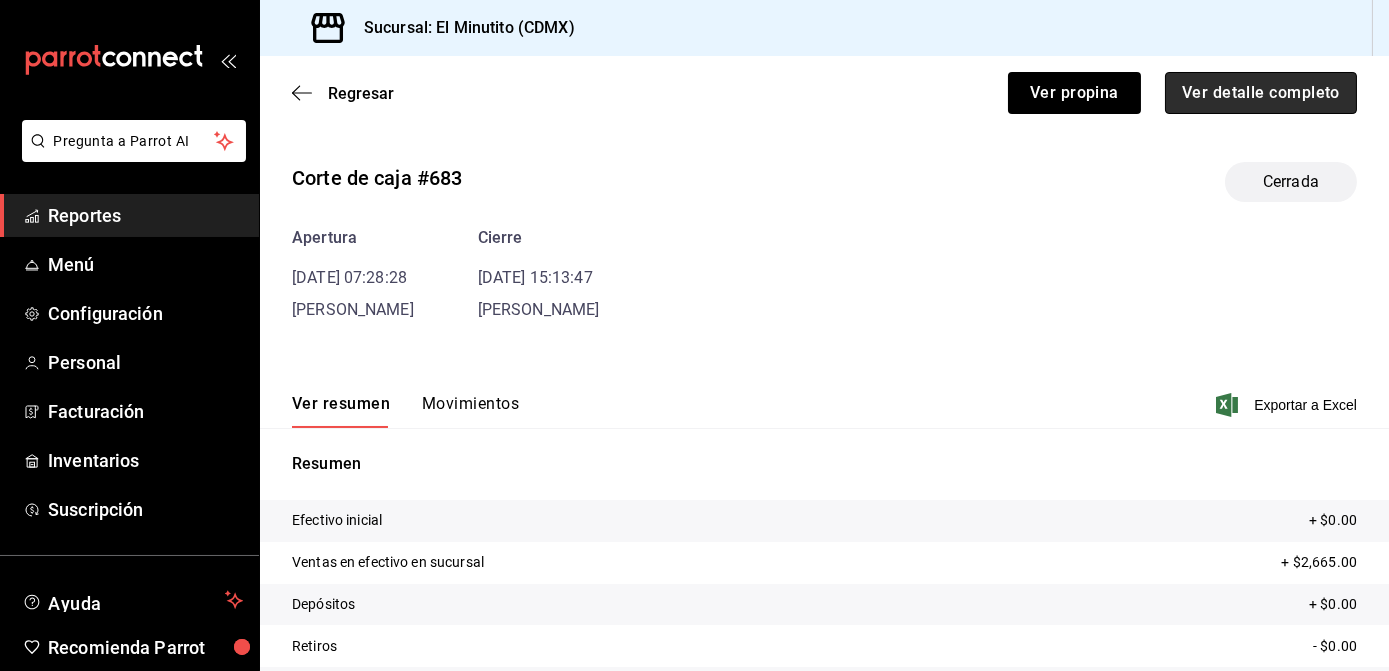 click on "Ver detalle completo" at bounding box center [1261, 93] 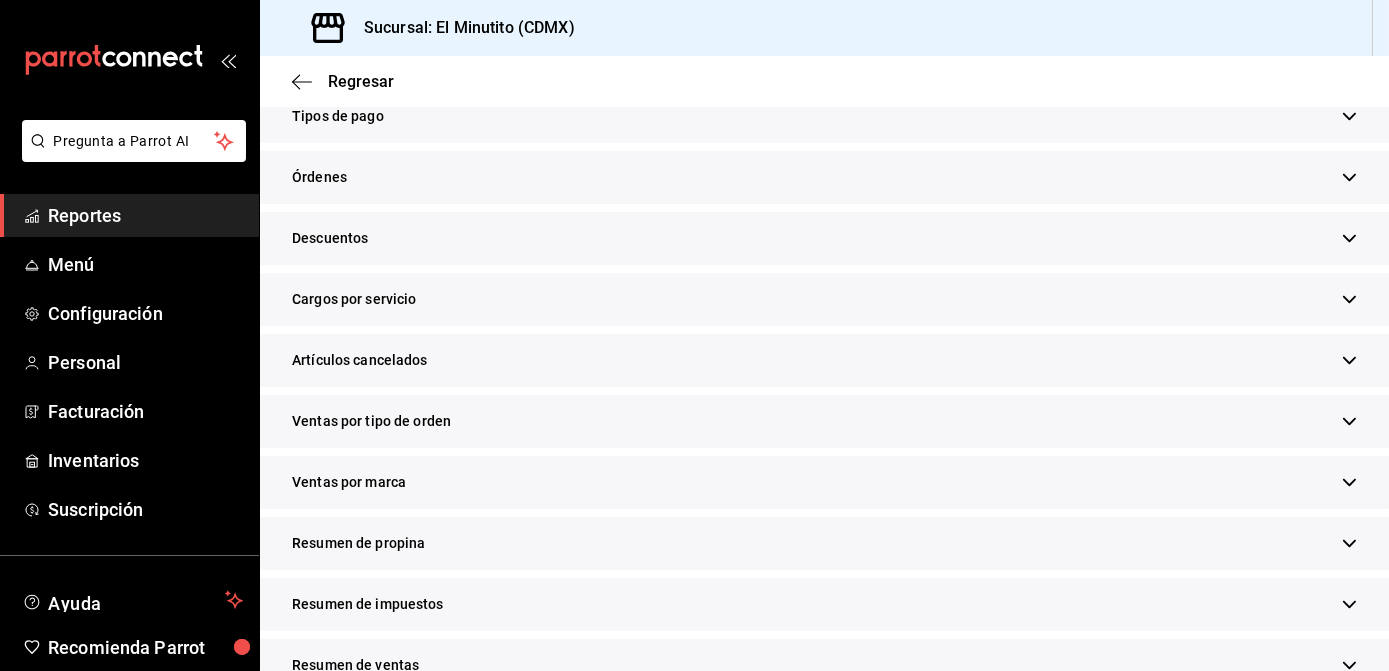 scroll, scrollTop: 634, scrollLeft: 0, axis: vertical 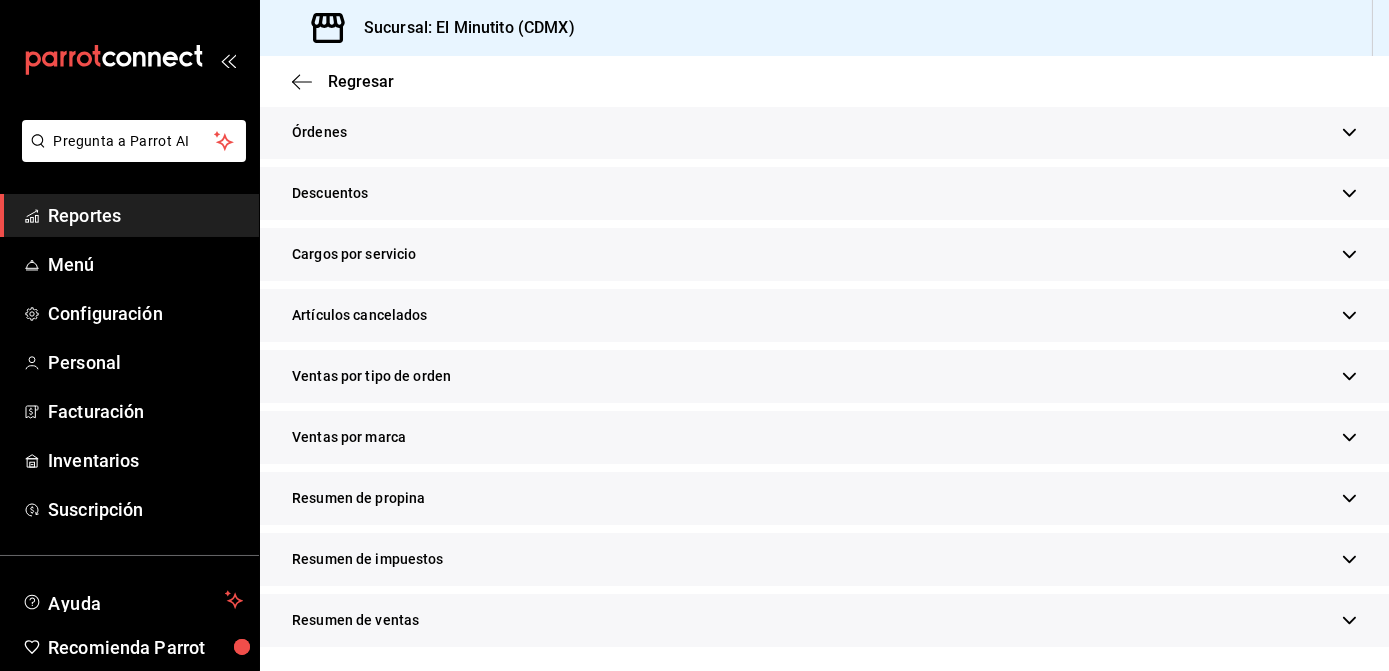 click 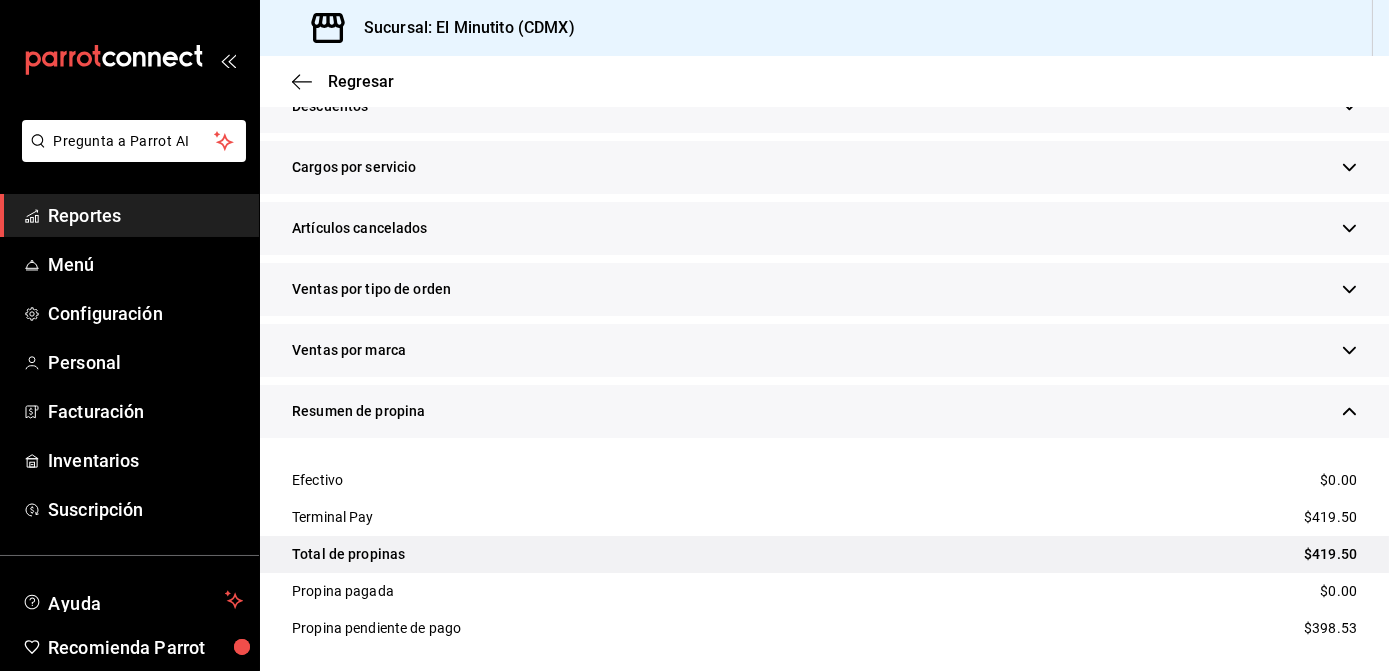scroll, scrollTop: 749, scrollLeft: 0, axis: vertical 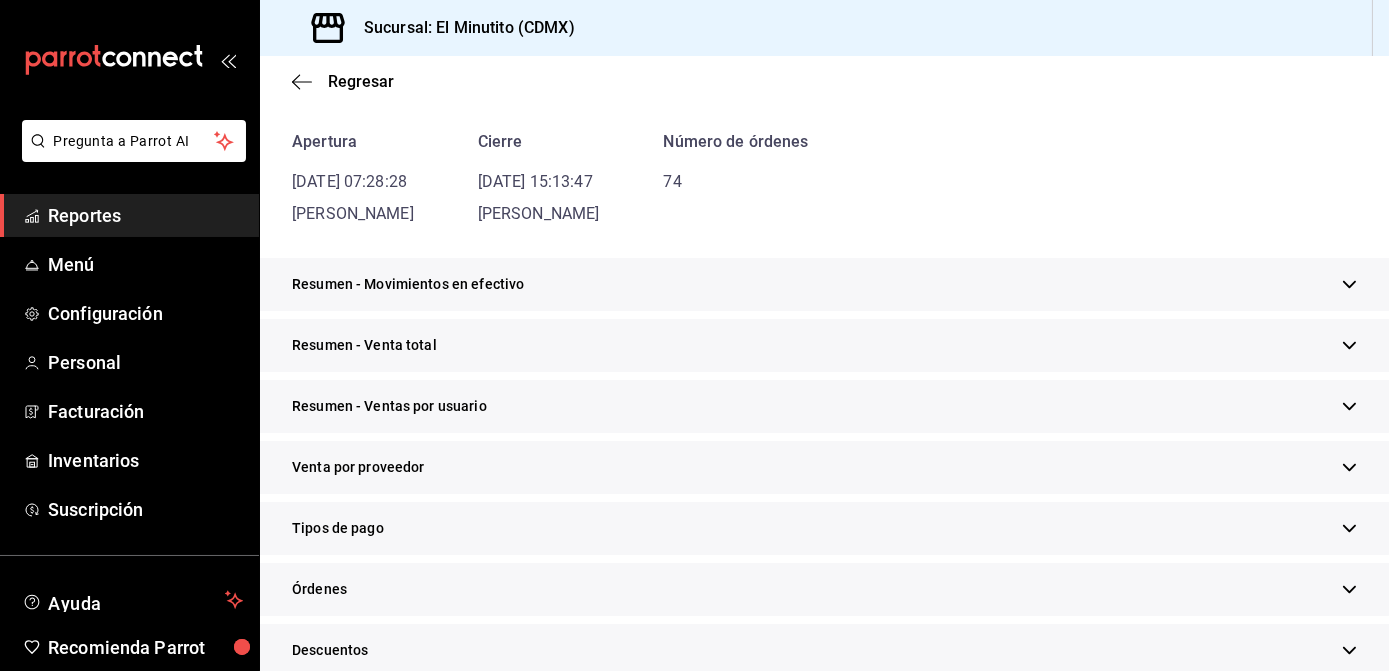 click 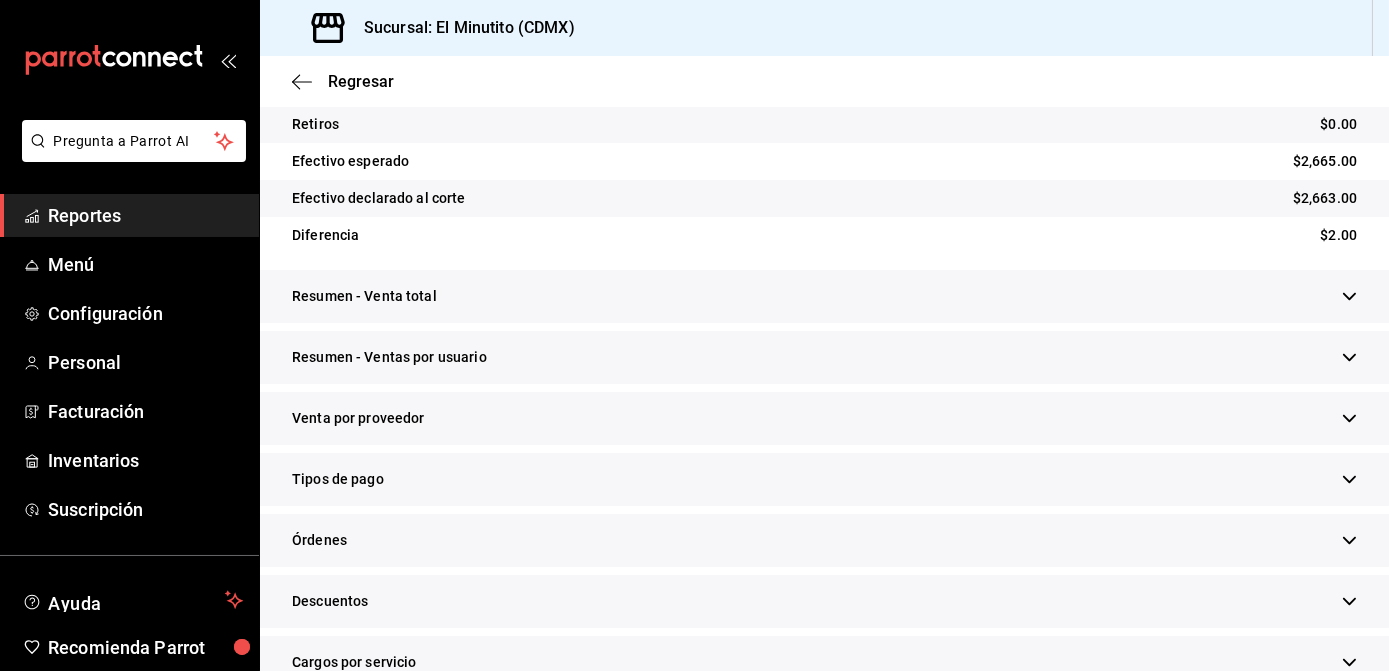 scroll, scrollTop: 515, scrollLeft: 0, axis: vertical 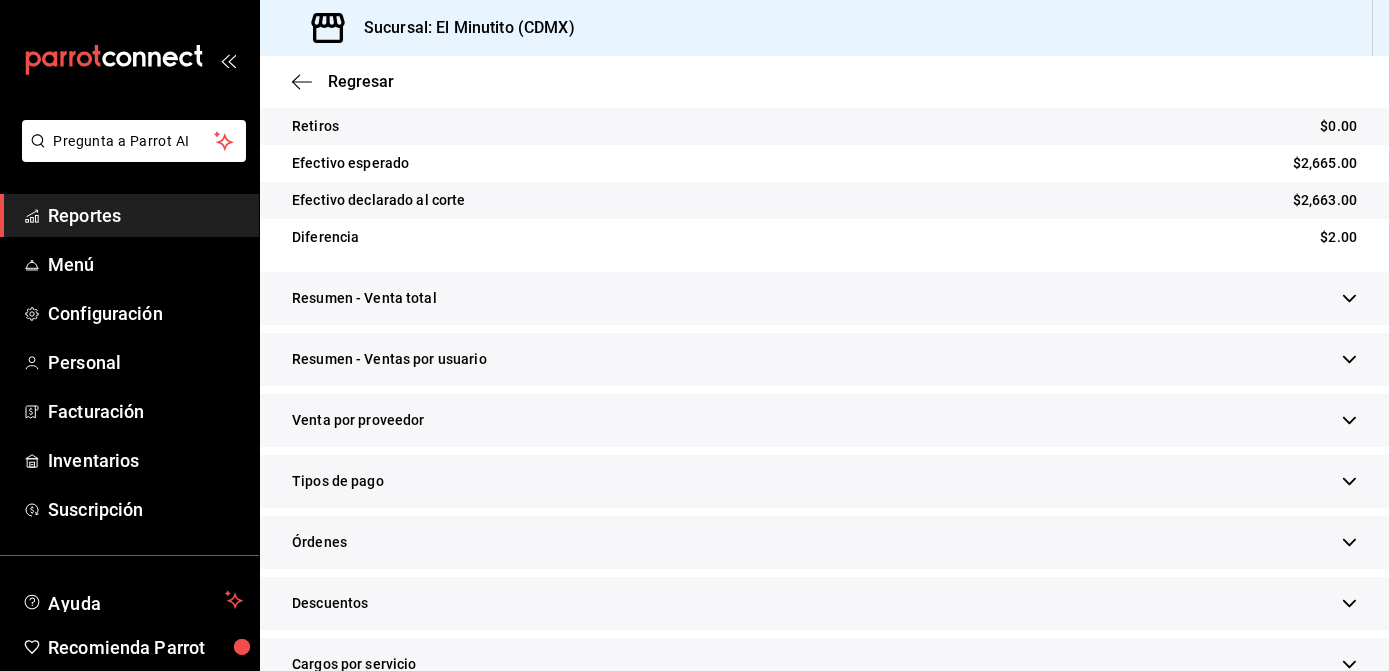 click 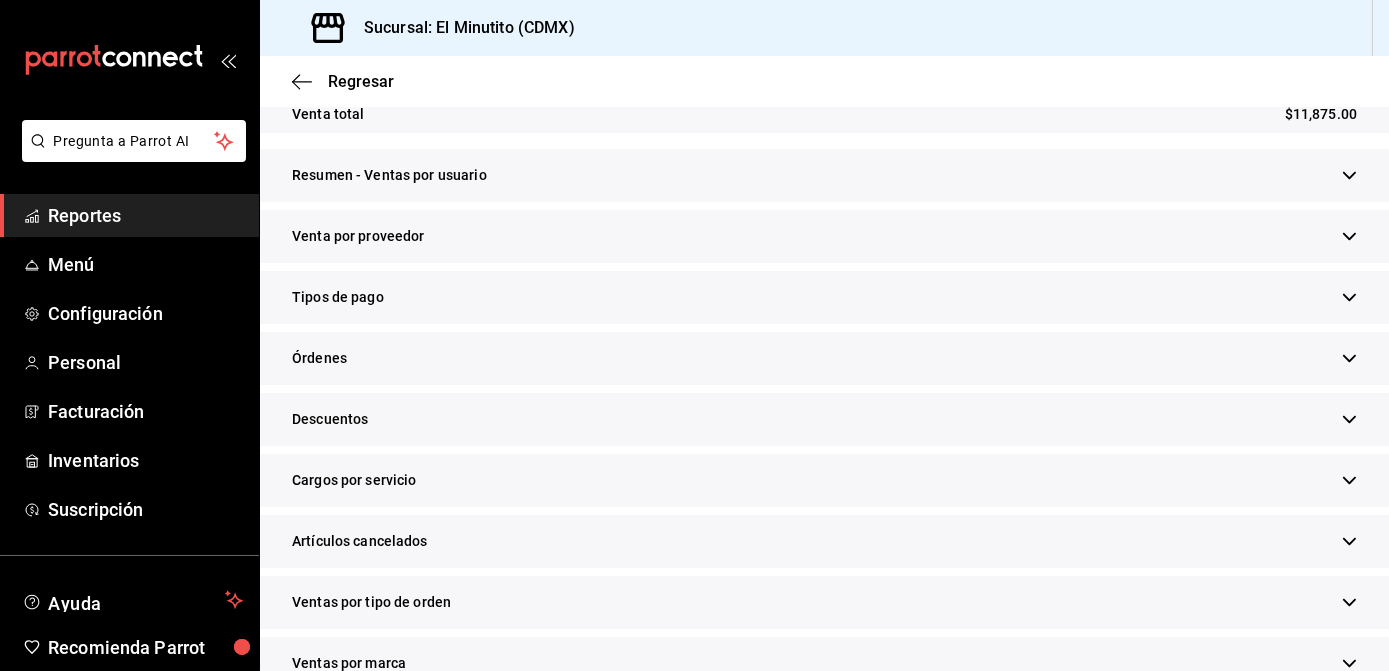 scroll, scrollTop: 802, scrollLeft: 0, axis: vertical 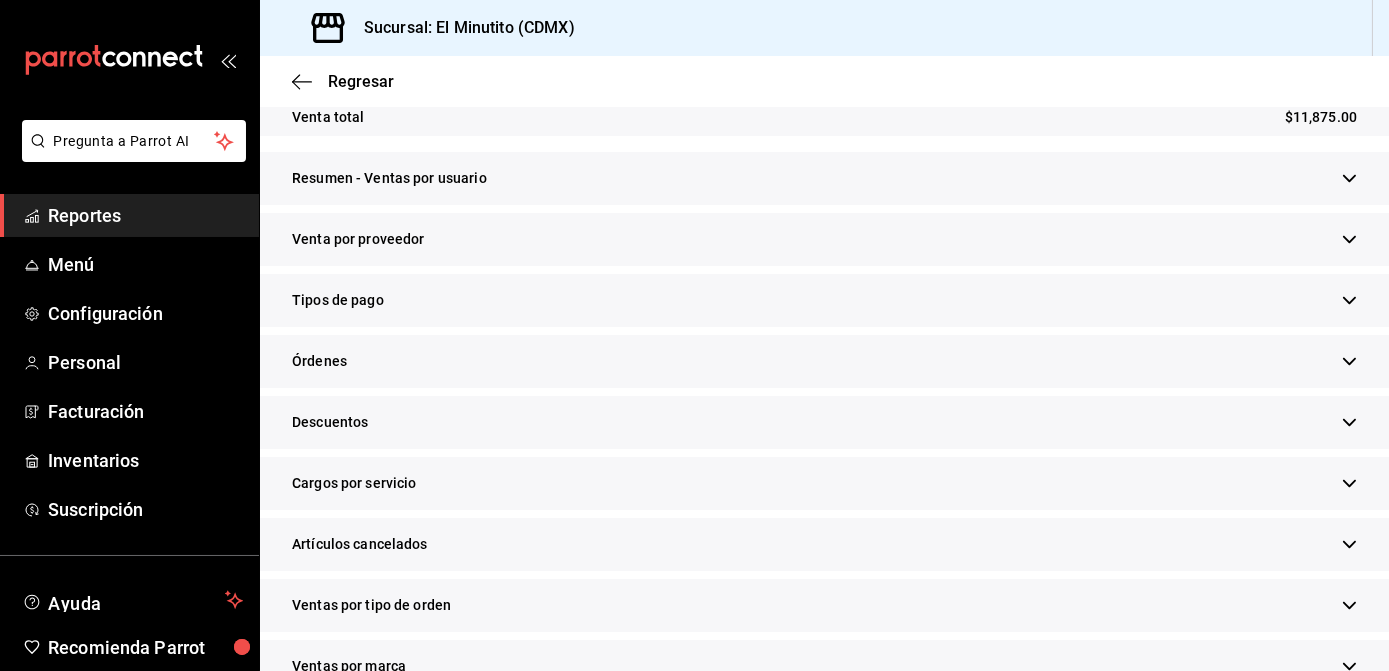 click on "Tipos de pago" at bounding box center (824, 300) 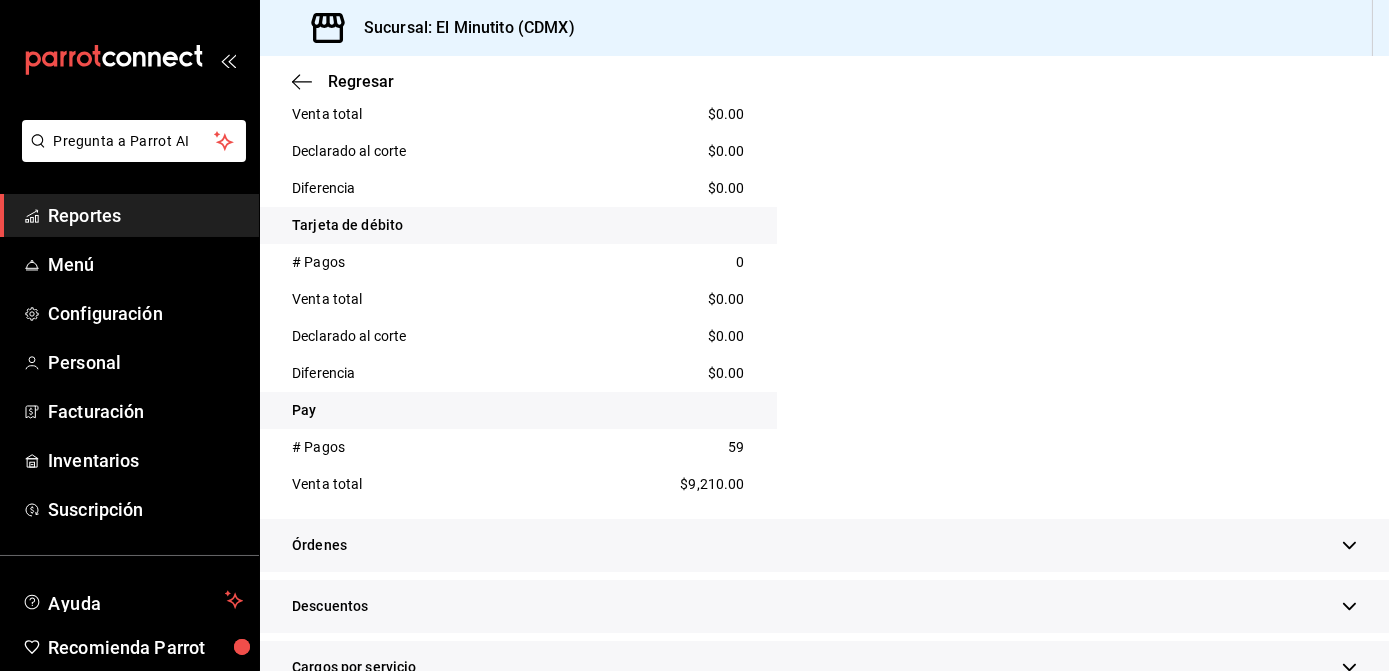 scroll, scrollTop: 1292, scrollLeft: 0, axis: vertical 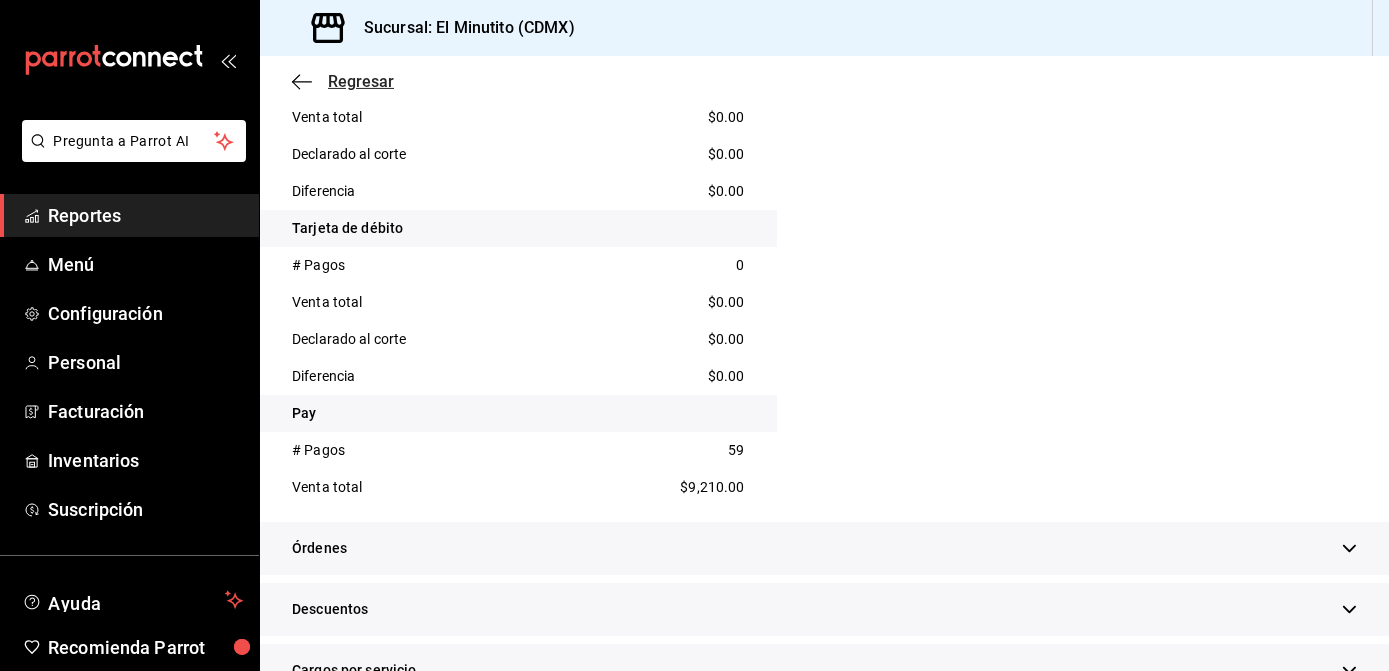 click on "Regresar" at bounding box center [361, 81] 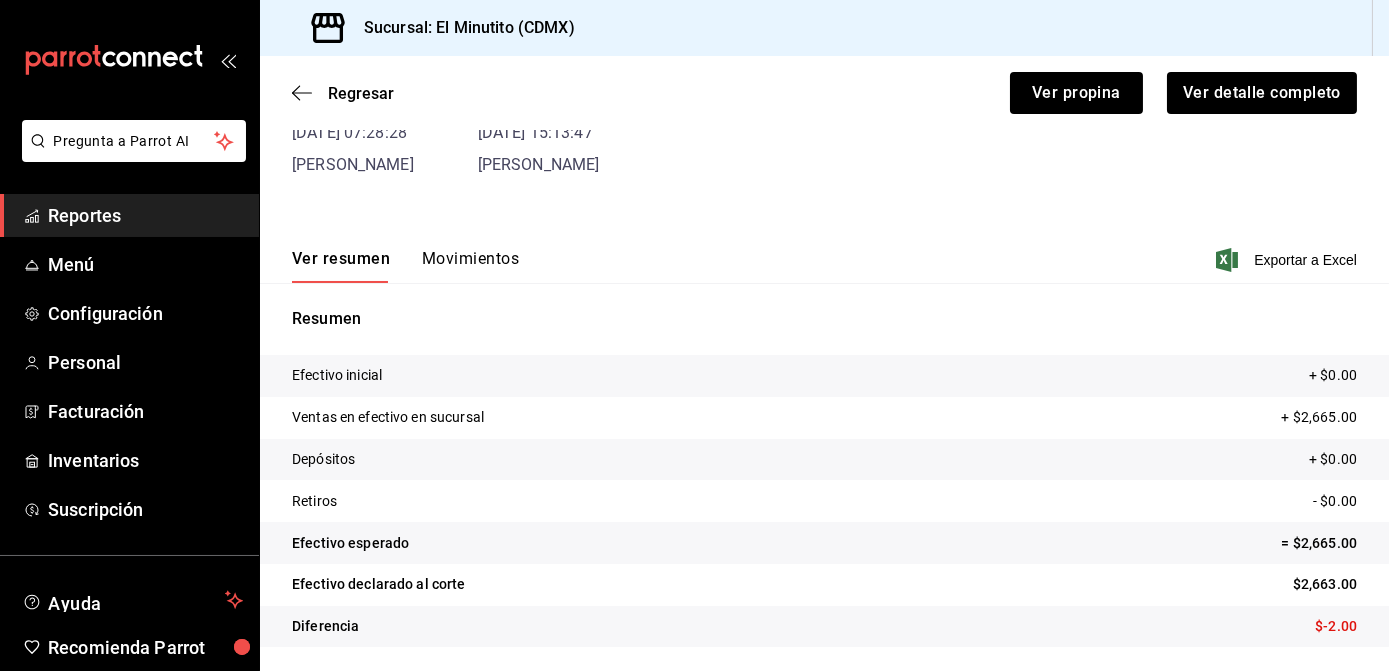 scroll, scrollTop: 145, scrollLeft: 0, axis: vertical 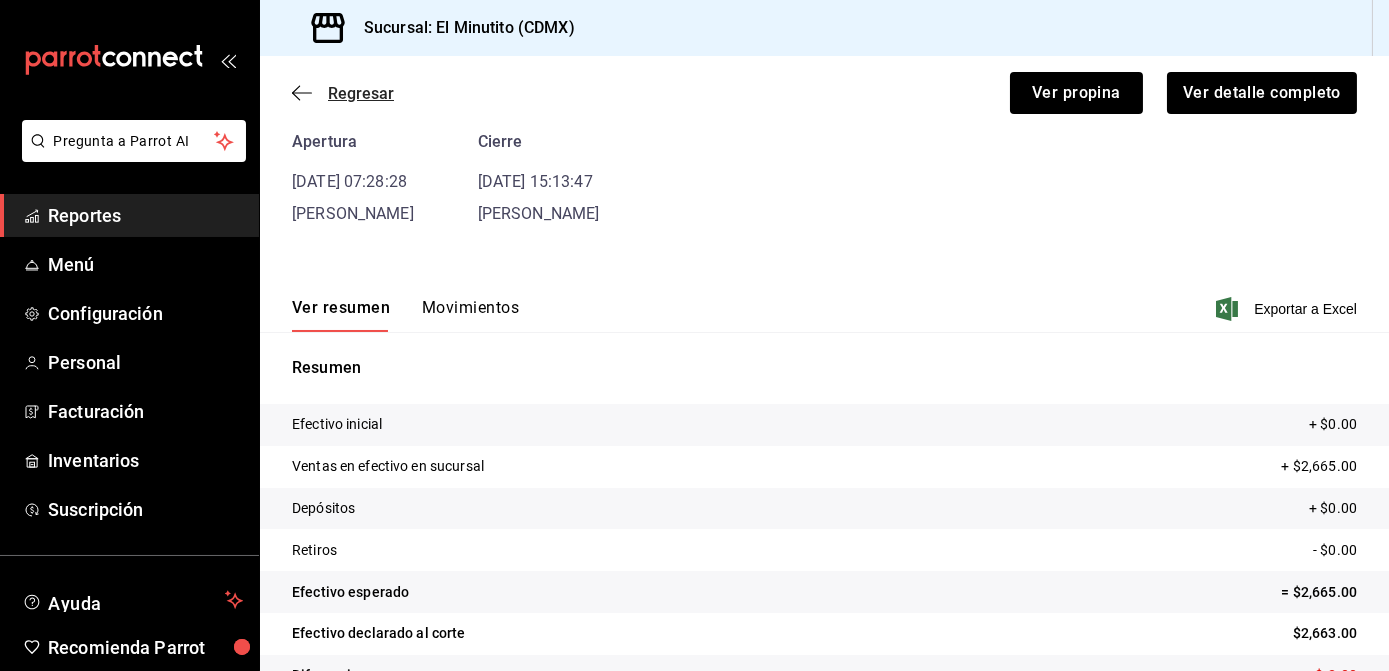 click on "Regresar" at bounding box center [361, 93] 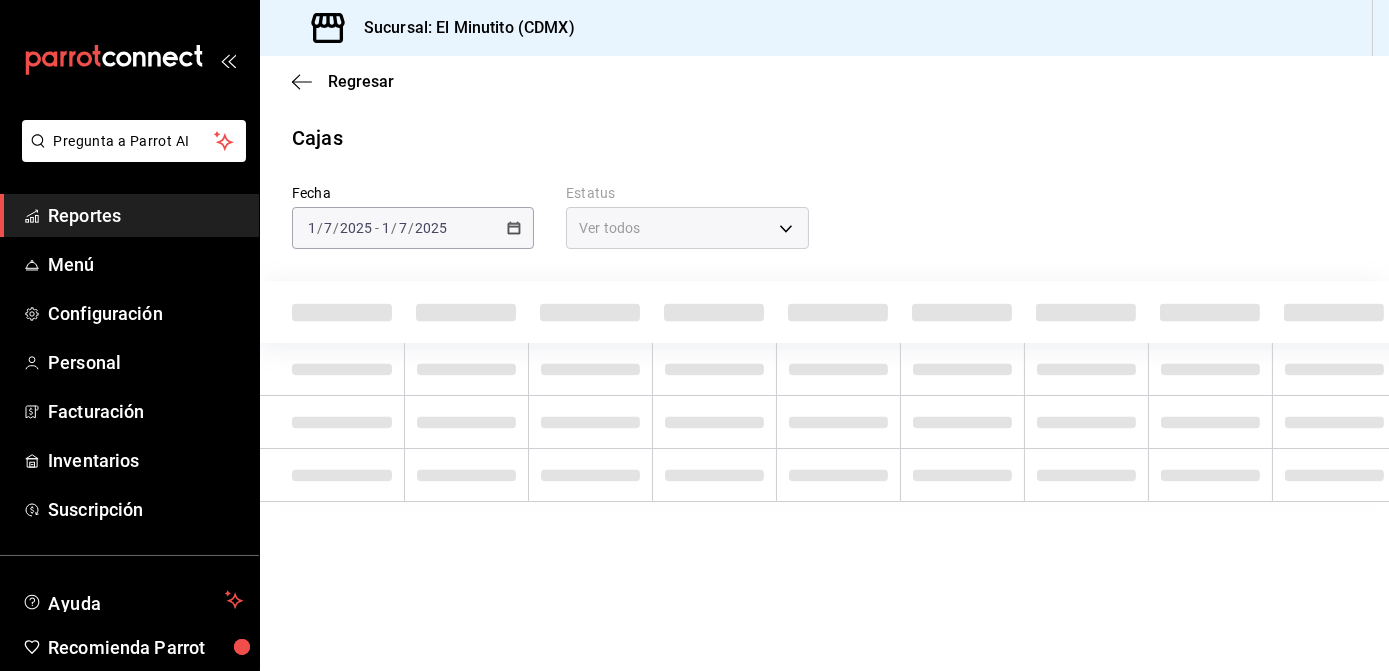 scroll, scrollTop: 0, scrollLeft: 0, axis: both 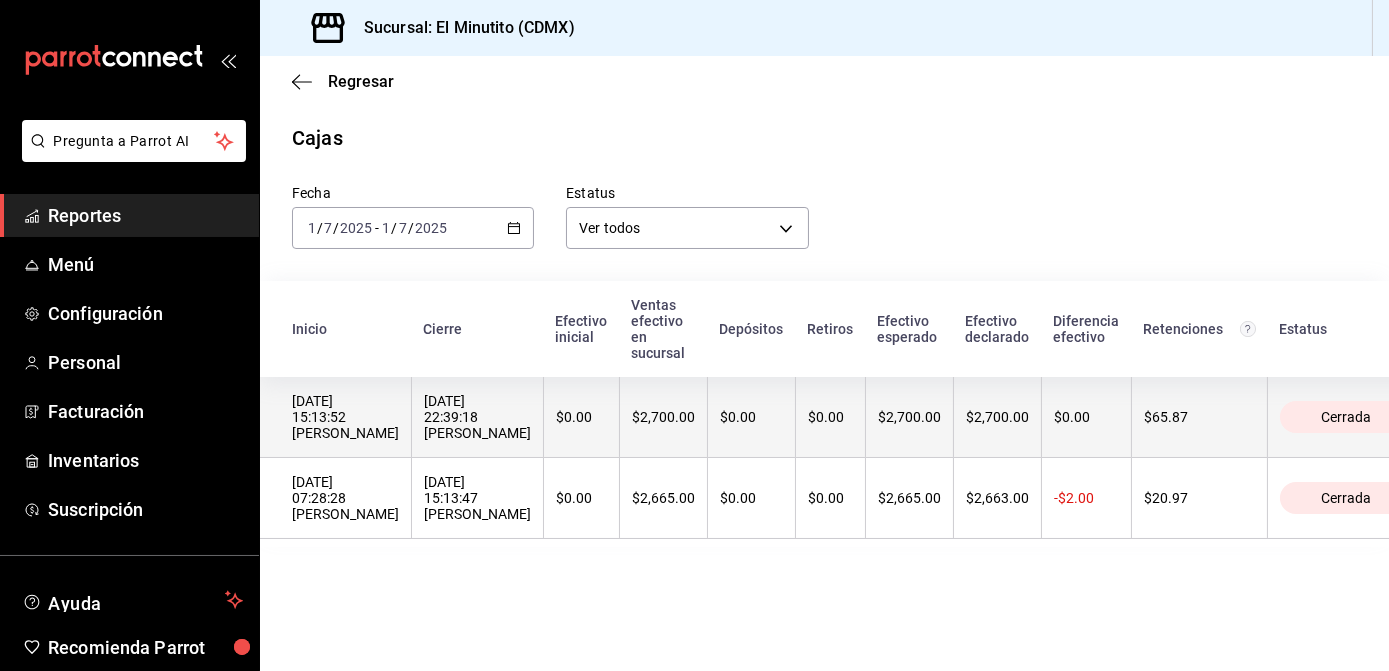 click on "$0.00" at bounding box center [581, 417] 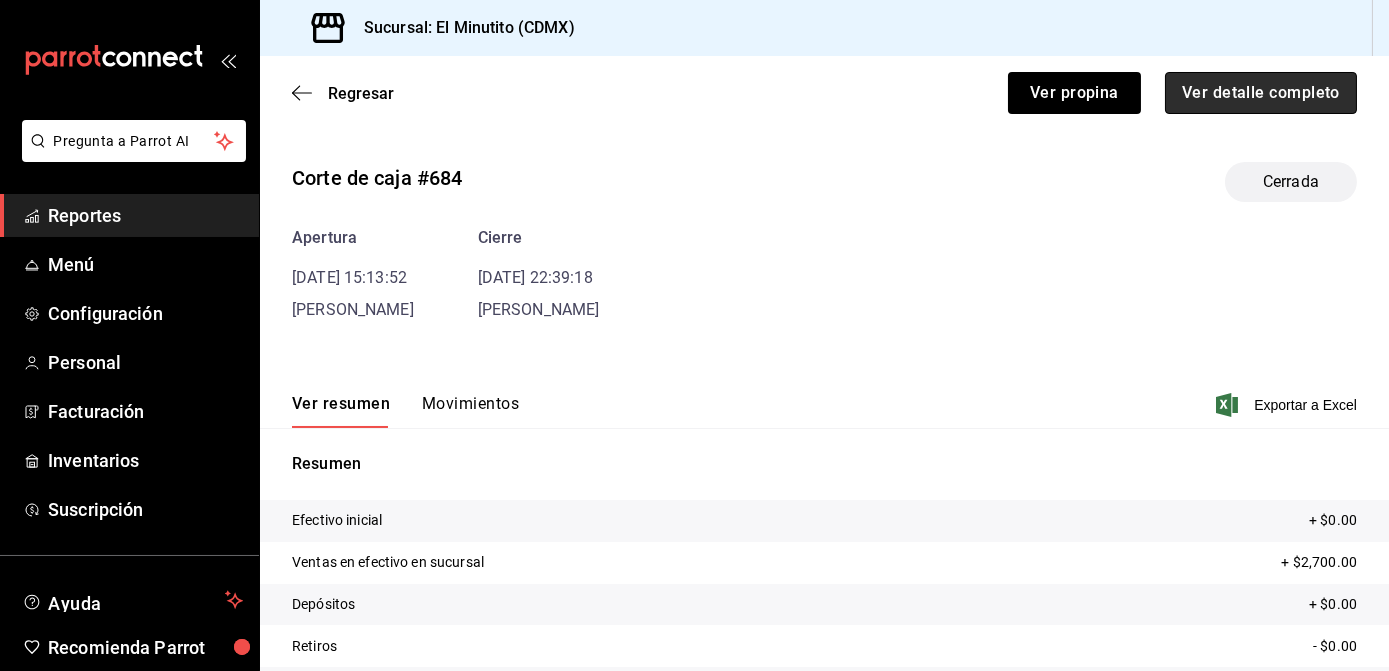 click on "Ver detalle completo" at bounding box center [1261, 93] 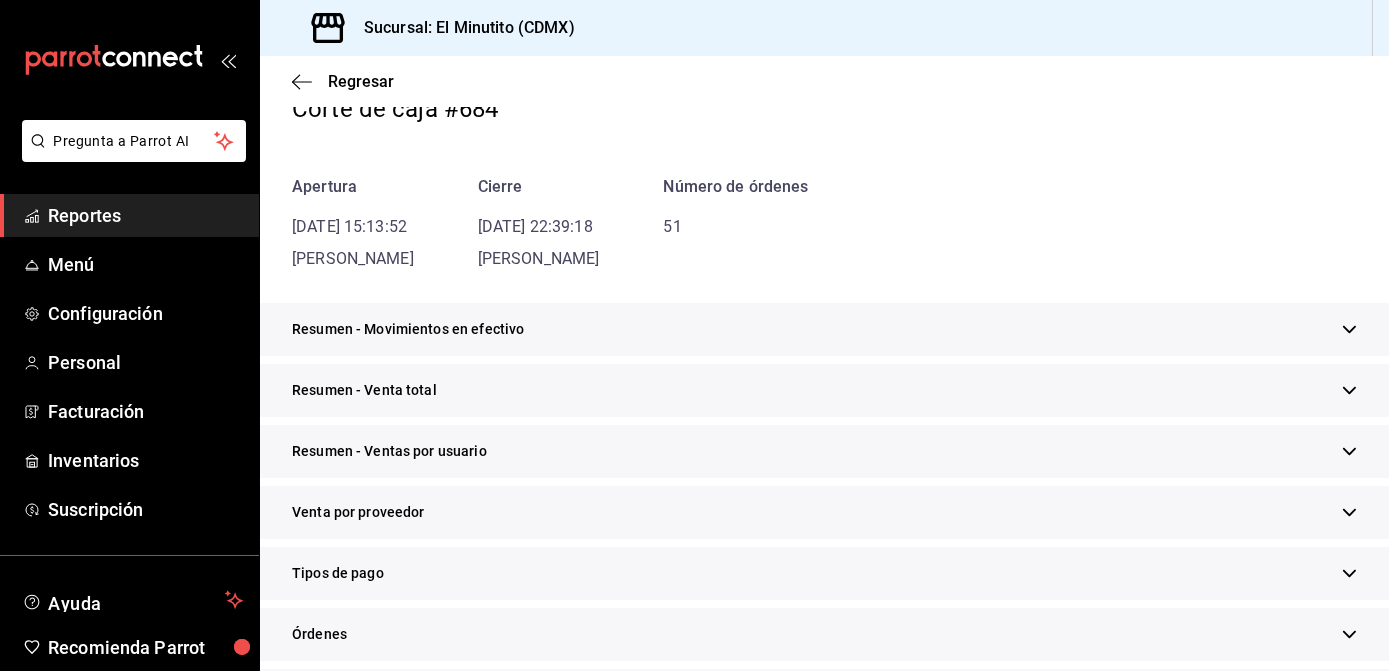 scroll, scrollTop: 132, scrollLeft: 0, axis: vertical 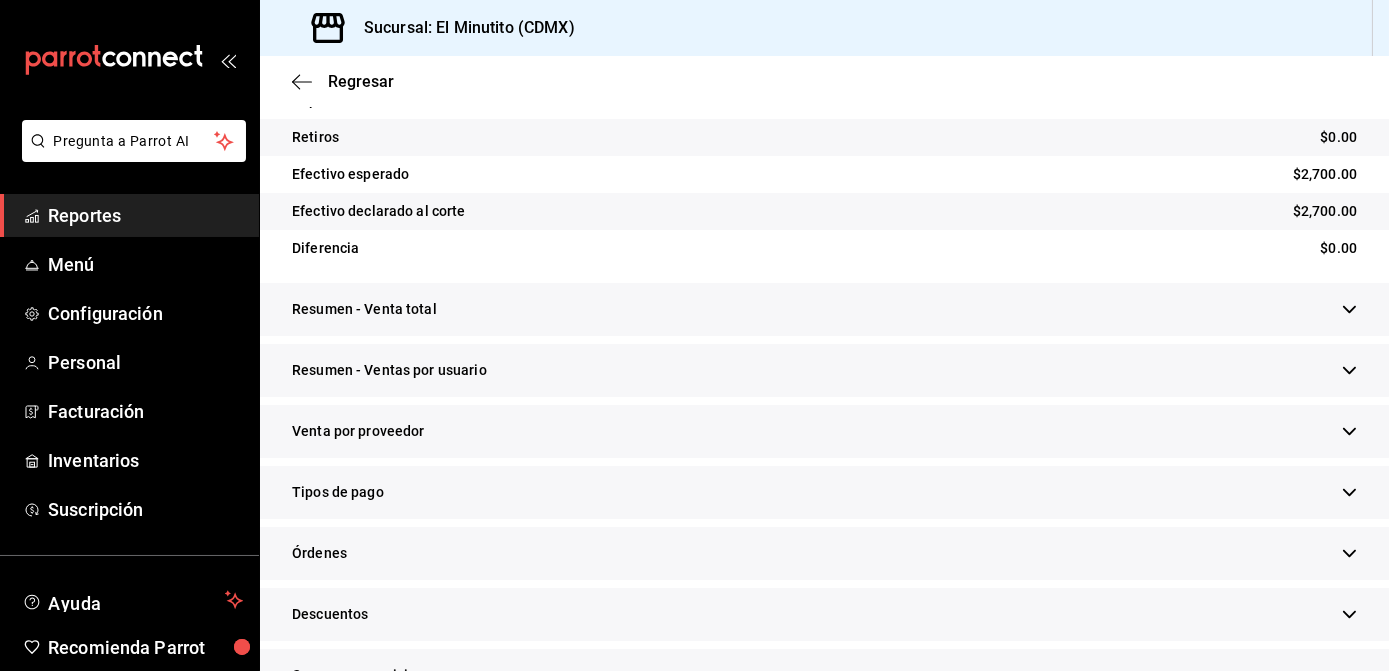 click 